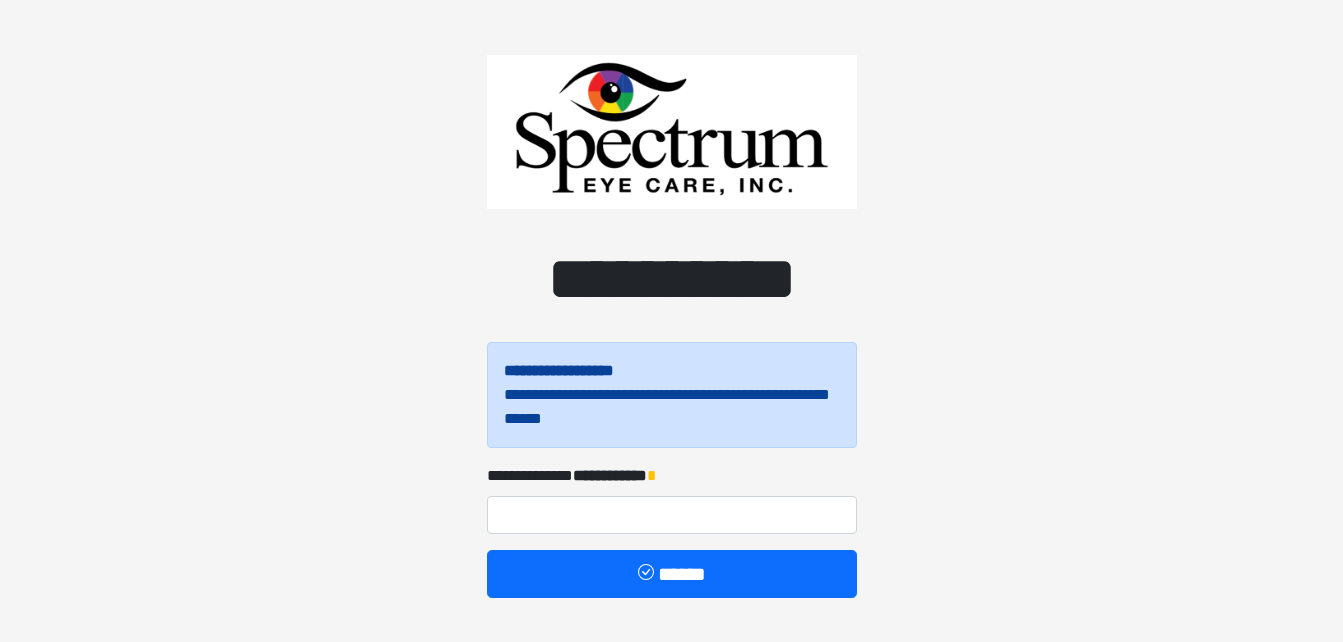 scroll, scrollTop: 0, scrollLeft: 0, axis: both 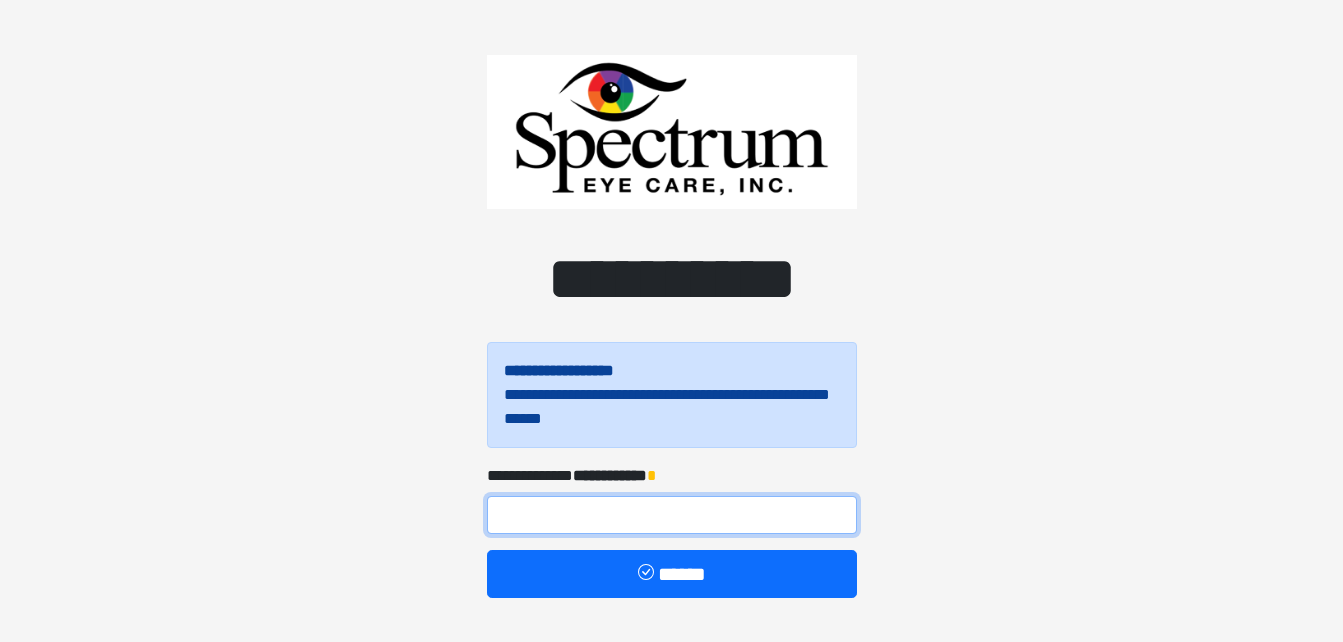 click at bounding box center [672, 515] 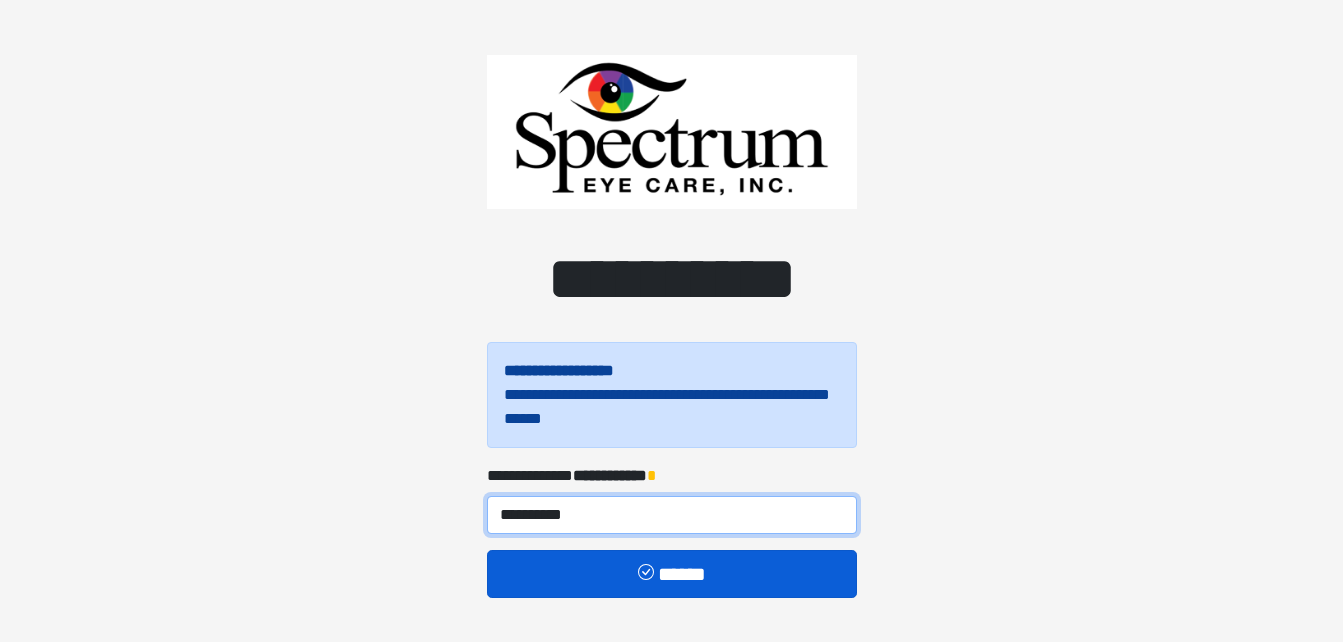 type on "**********" 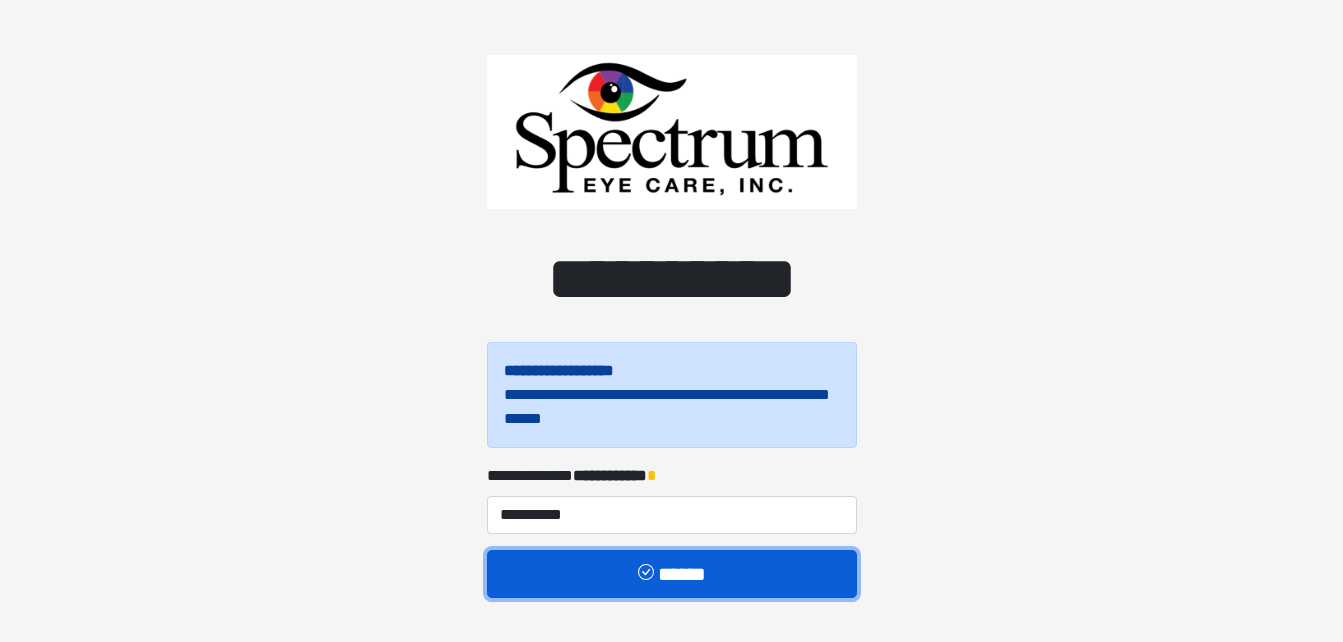click on "******" at bounding box center (672, 574) 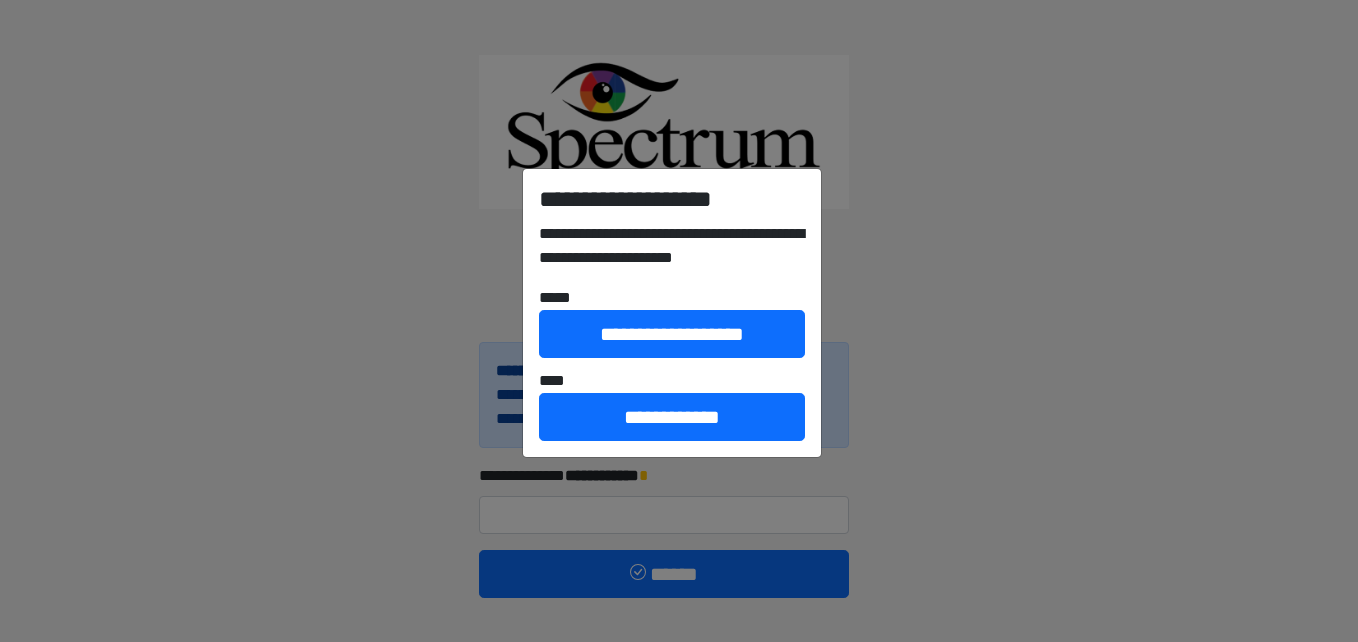 click on "**********" at bounding box center (679, 321) 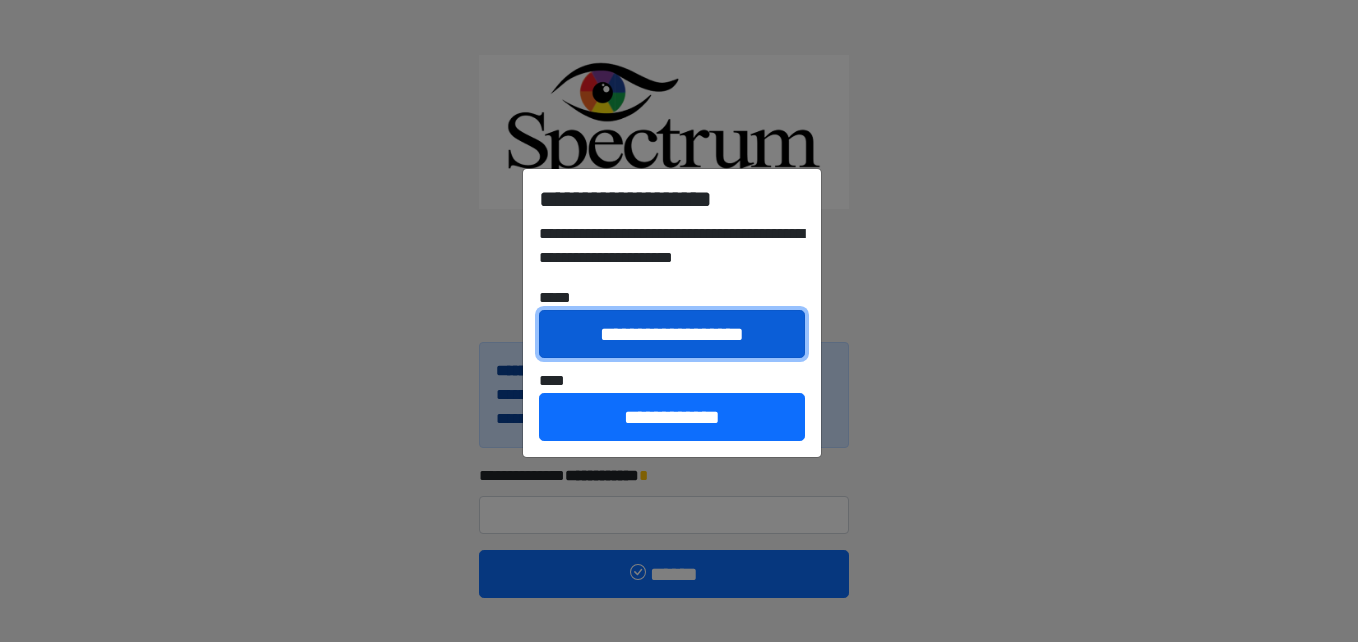 click on "**********" at bounding box center [672, 334] 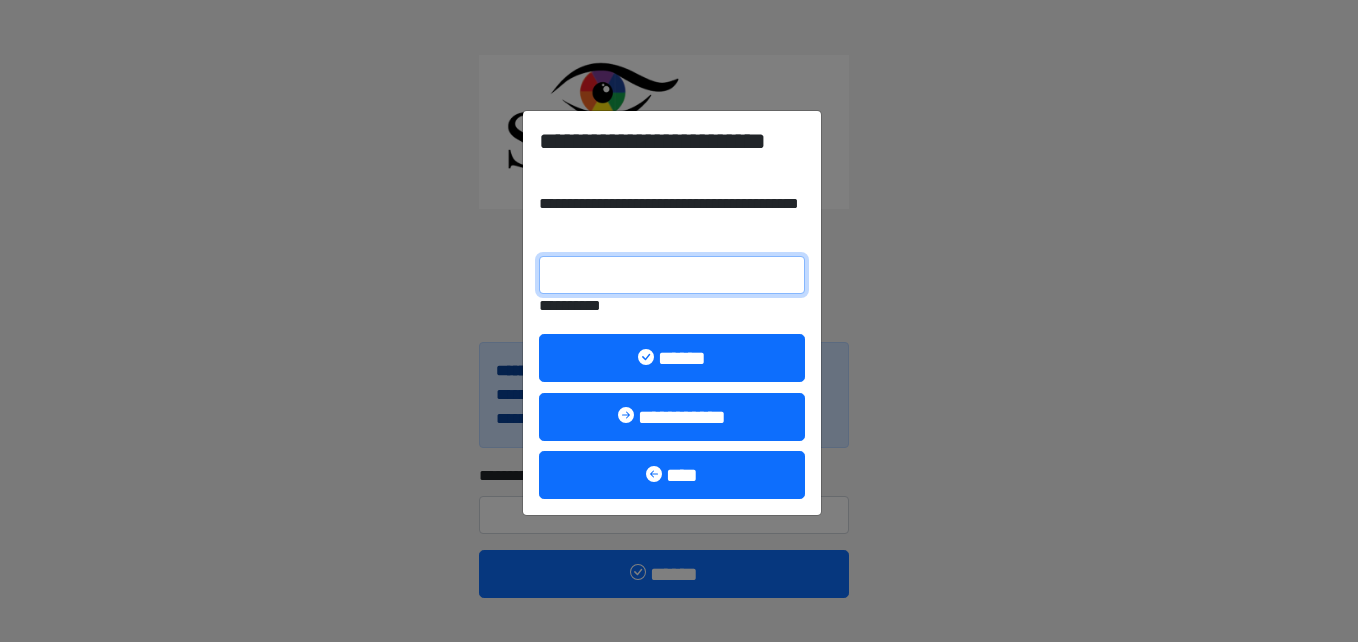 click on "**********" at bounding box center [672, 275] 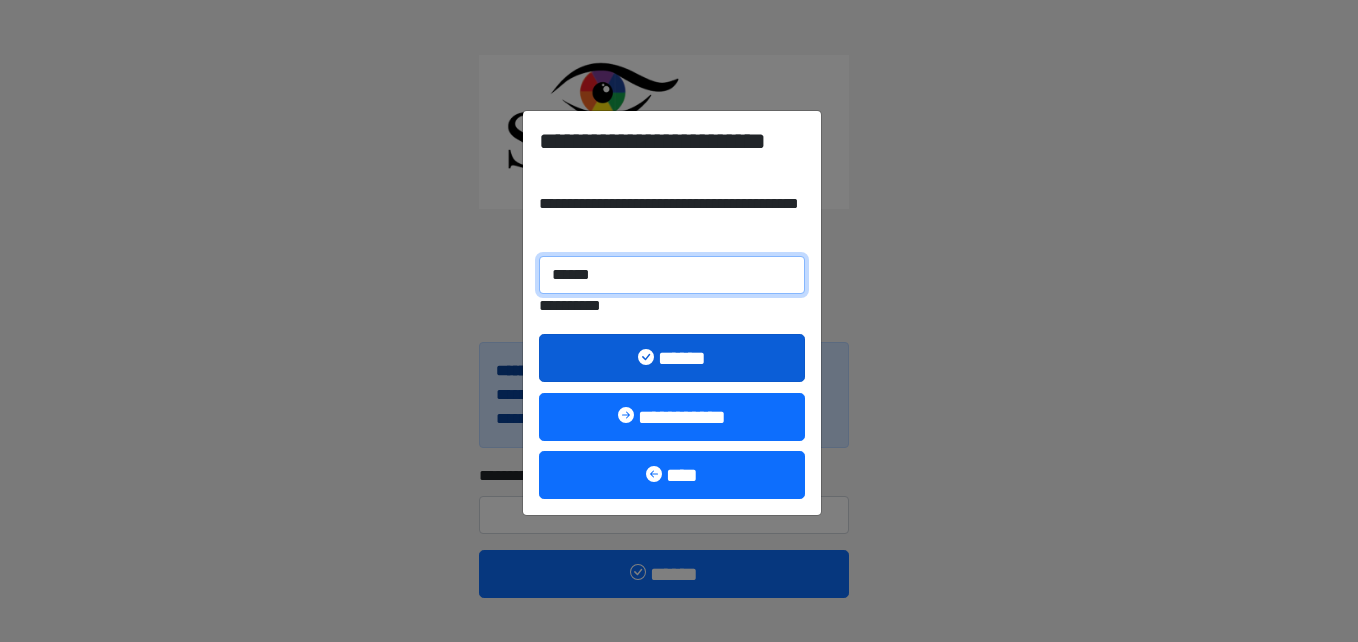 type on "******" 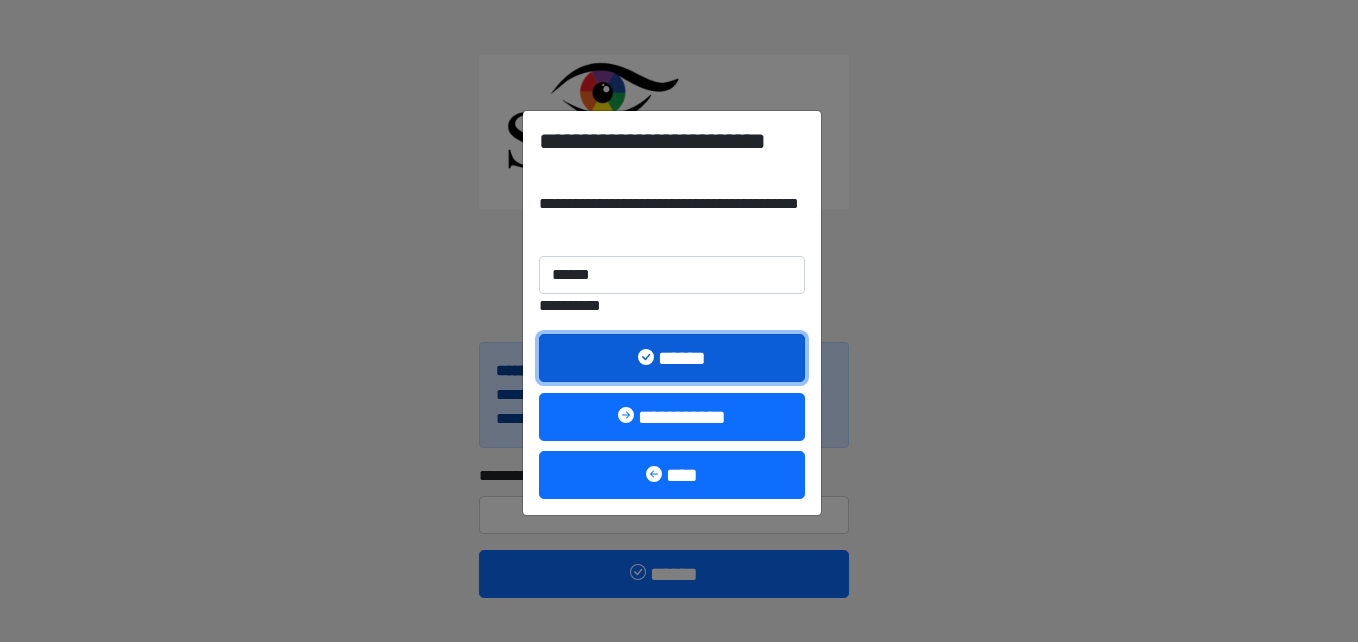 click on "******" at bounding box center (672, 358) 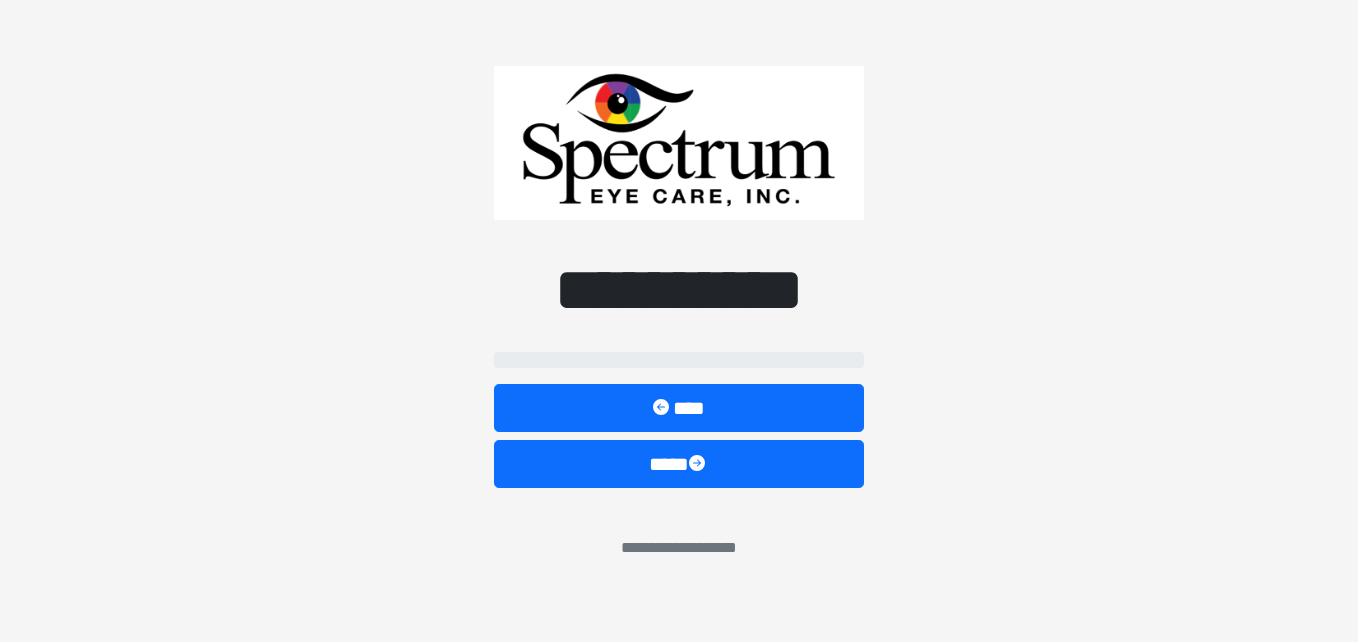 select on "**" 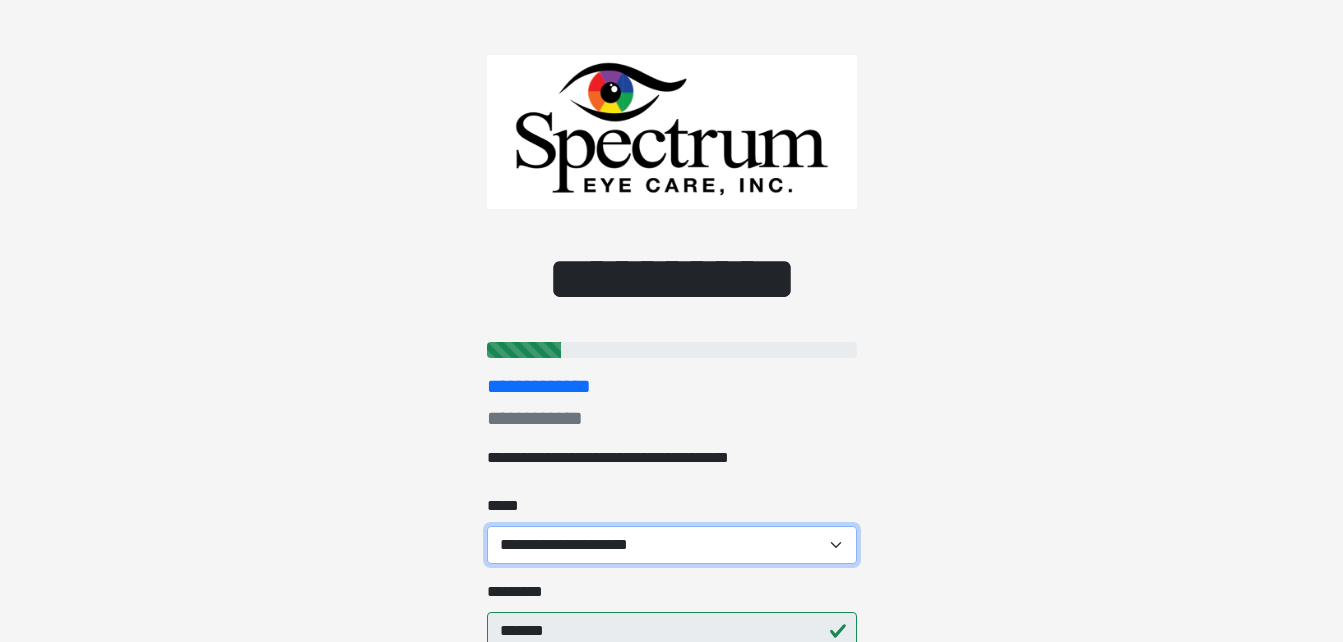 click on "**********" at bounding box center (672, 545) 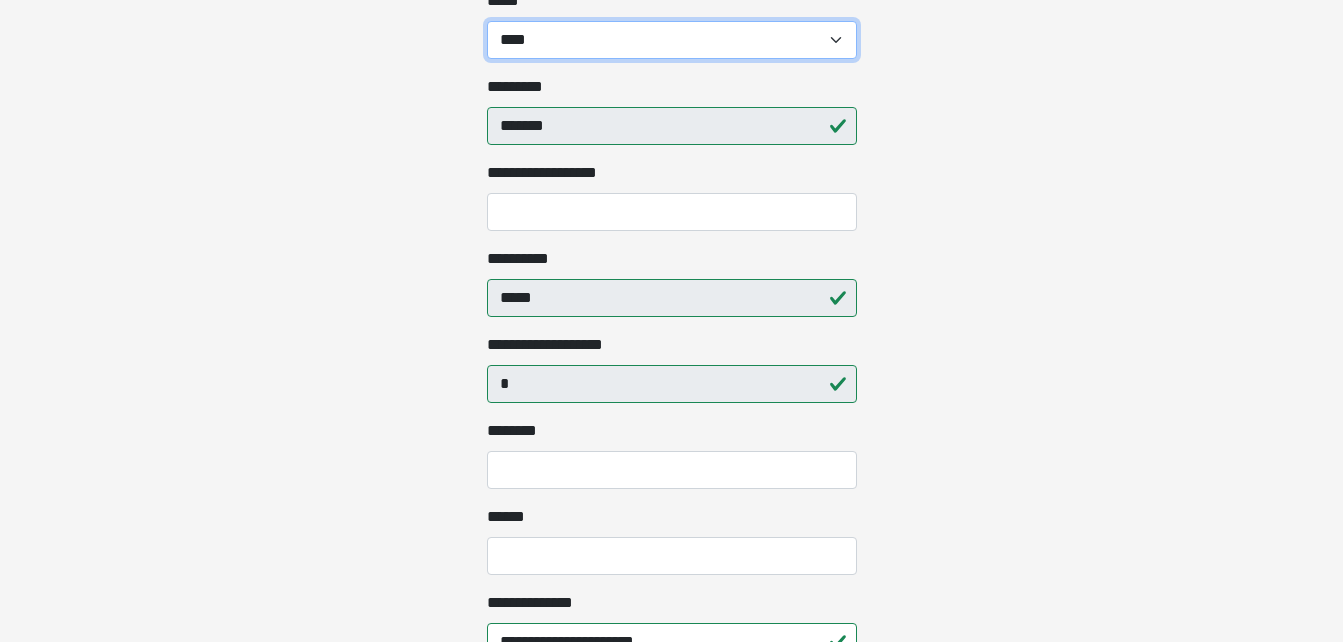 scroll, scrollTop: 513, scrollLeft: 0, axis: vertical 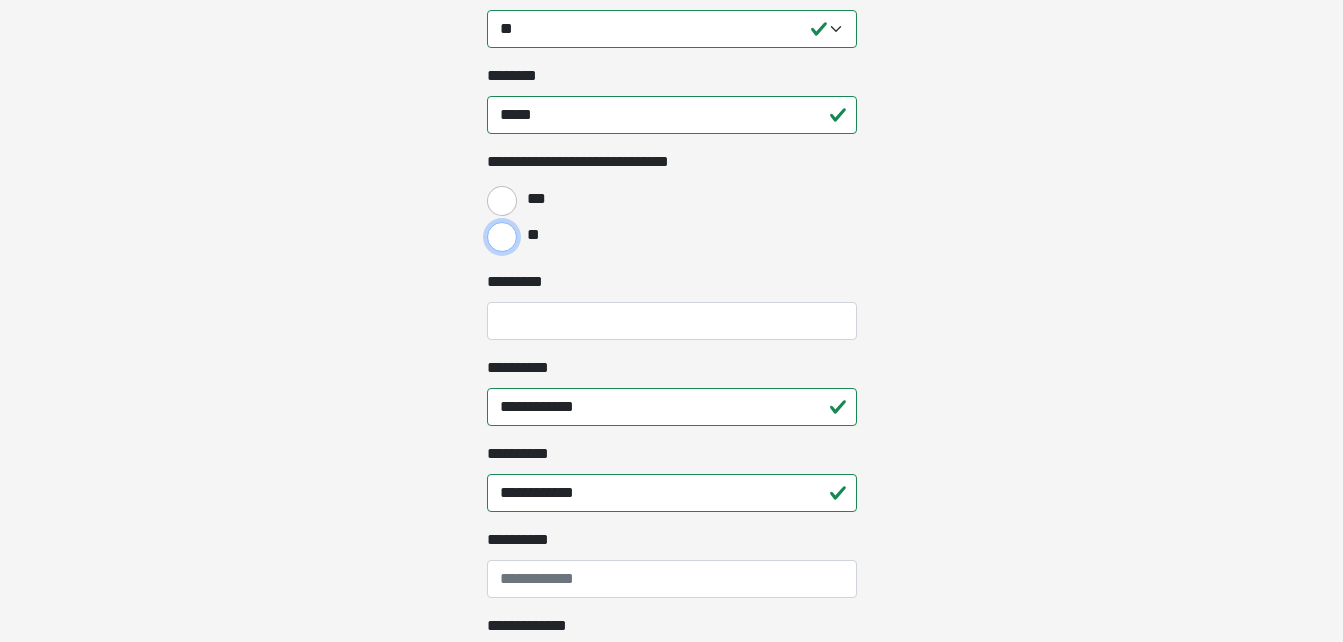 click on "**" at bounding box center (502, 237) 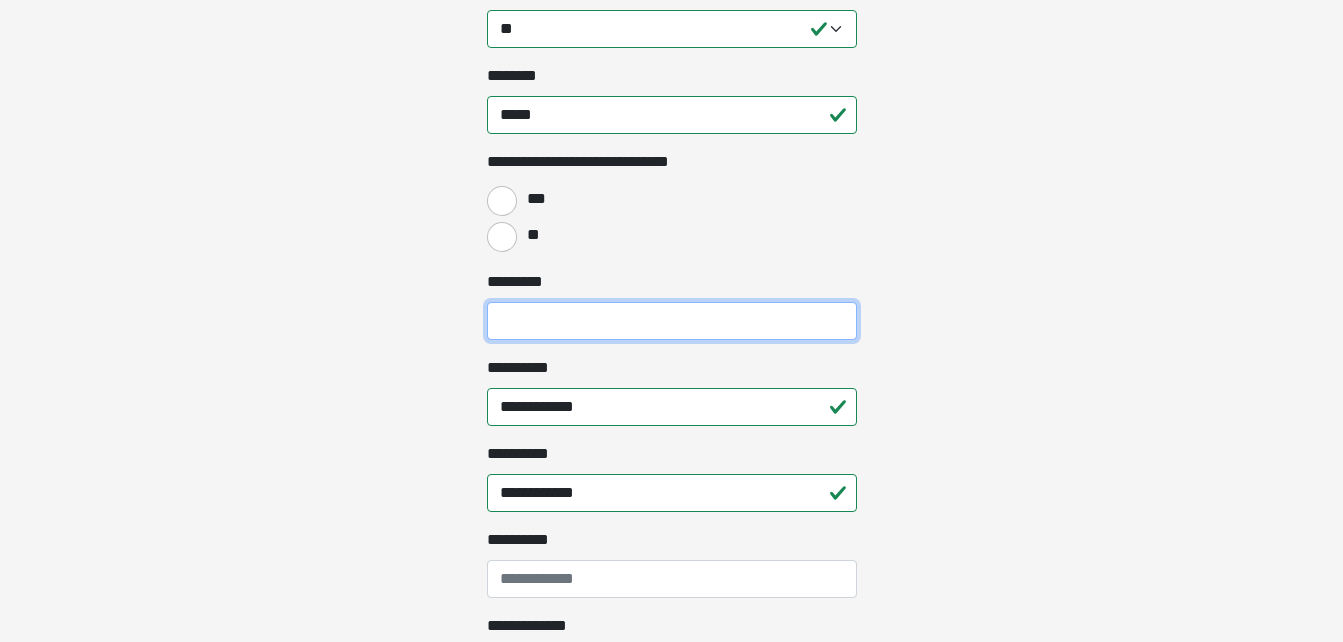 click on "*********" at bounding box center [672, 321] 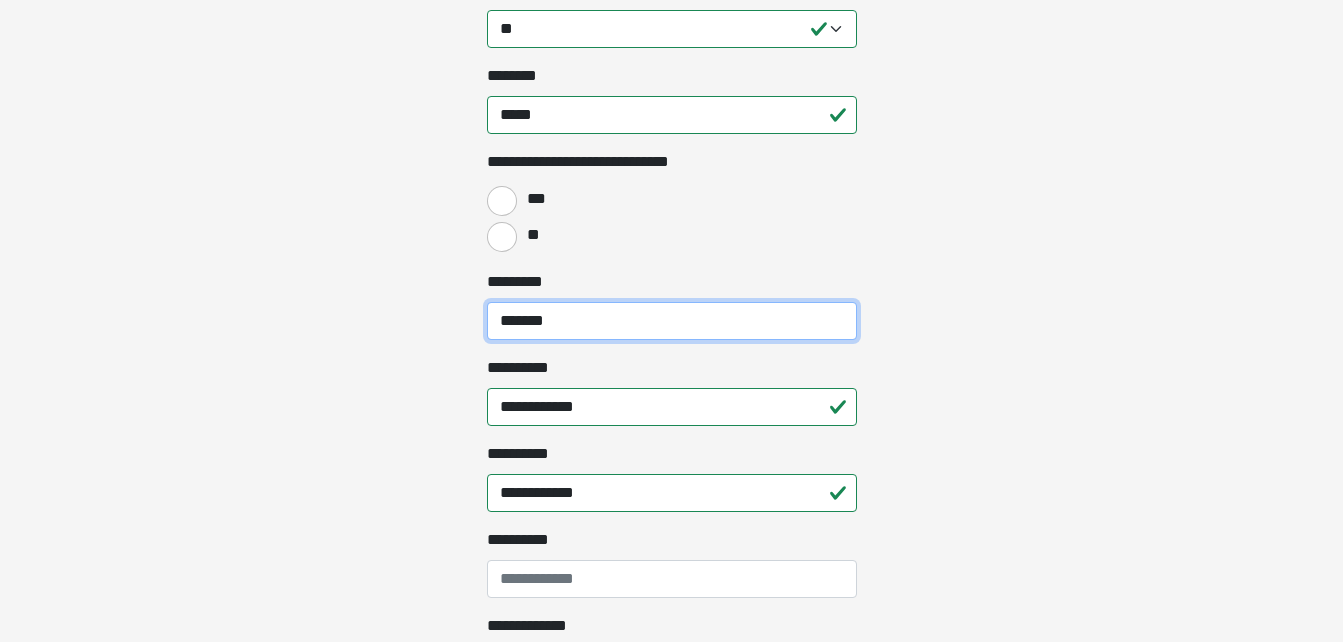 type on "*******" 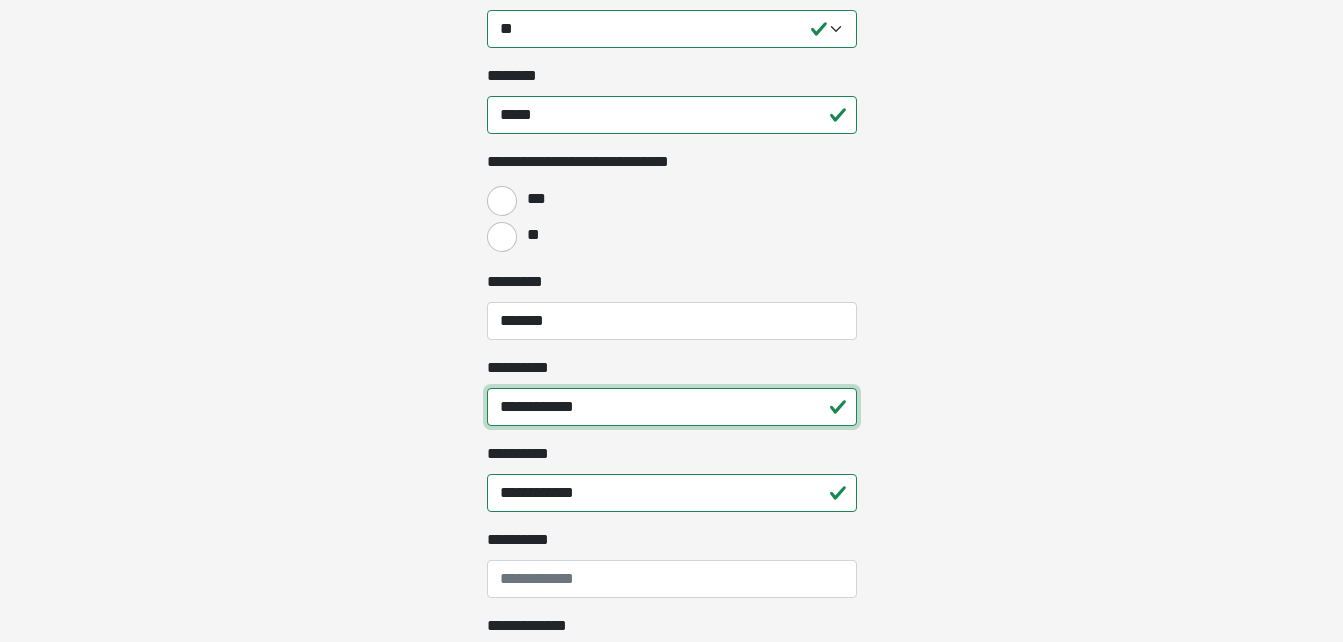 click on "**********" at bounding box center (672, 407) 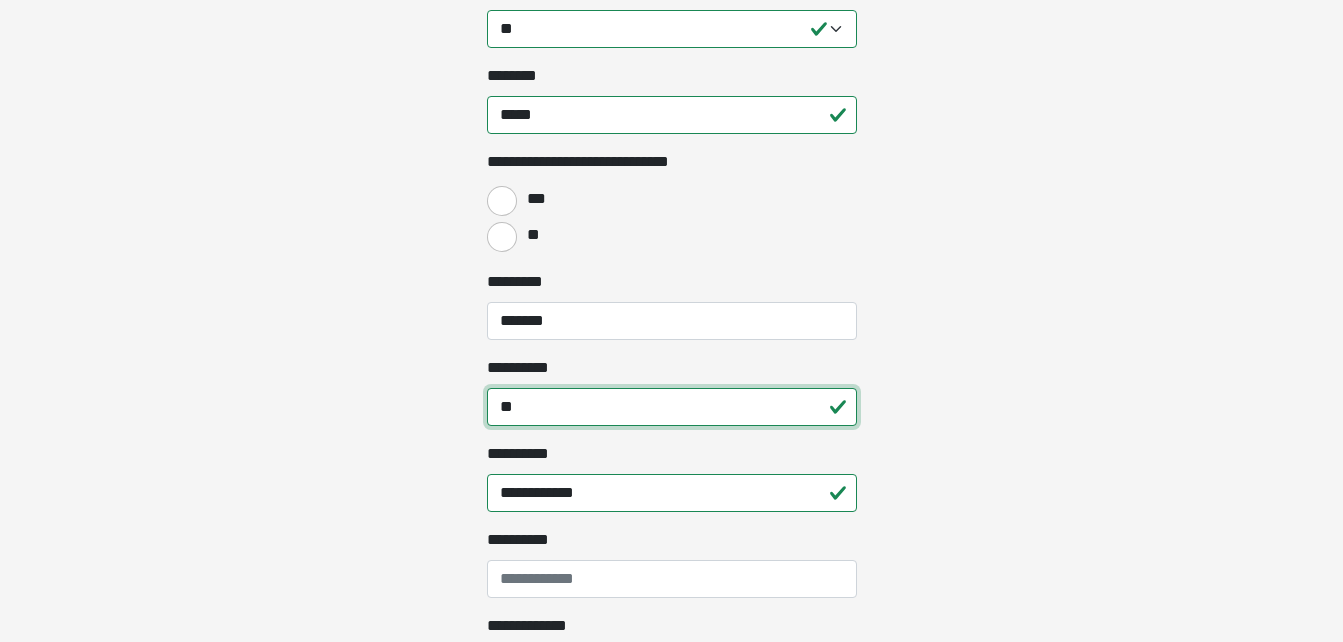 type on "*" 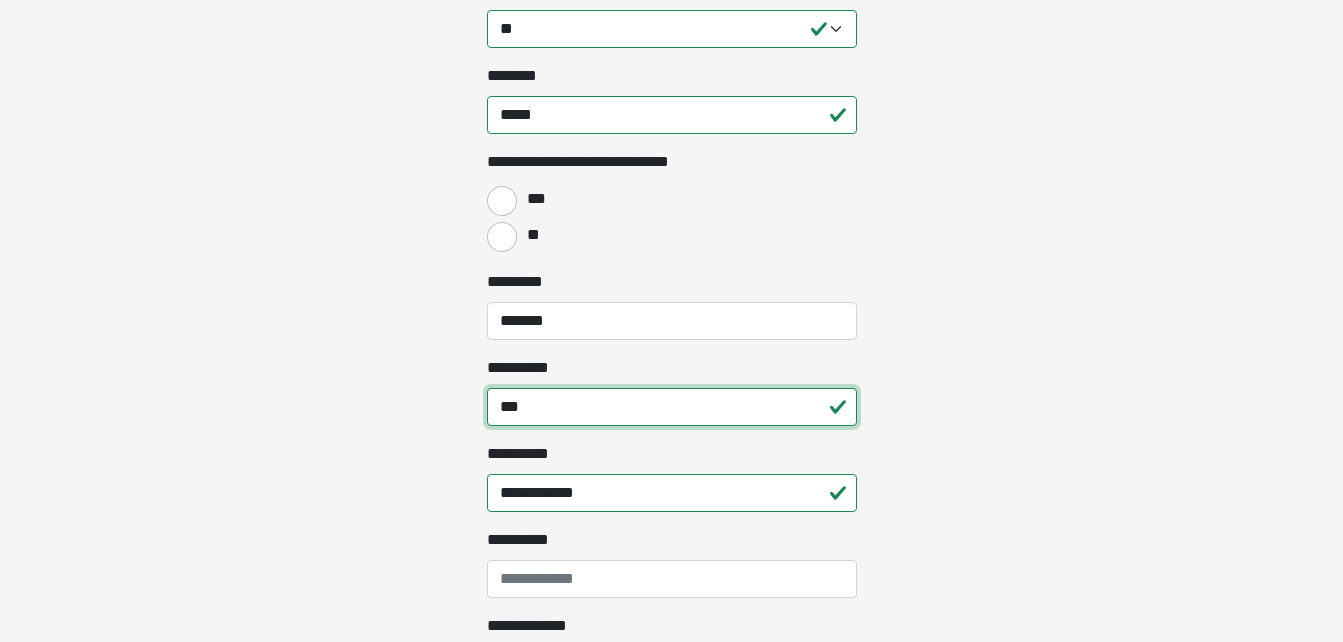 type on "**********" 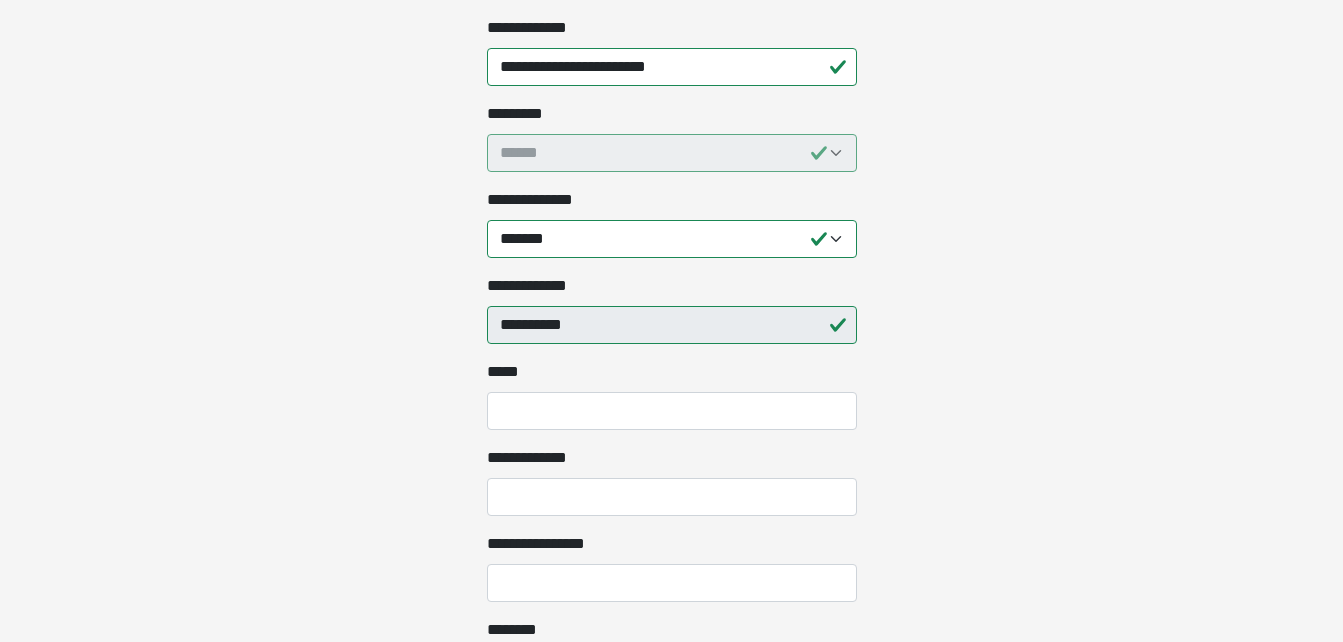 scroll, scrollTop: 1982, scrollLeft: 0, axis: vertical 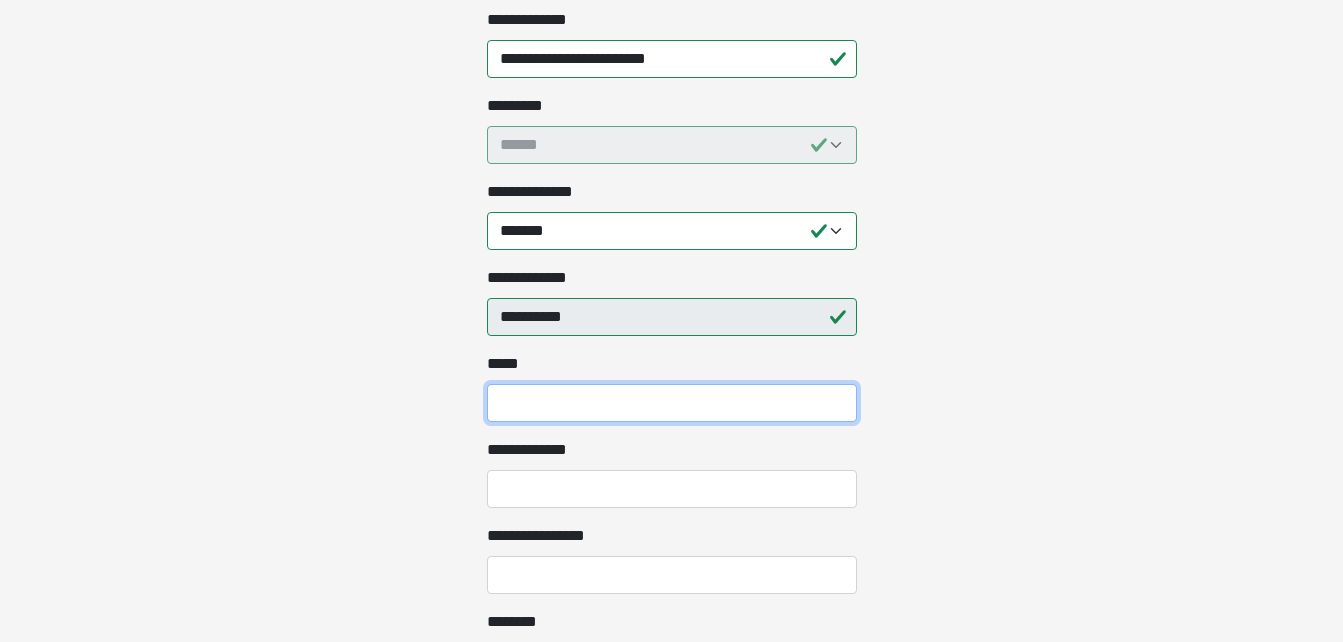click on "*** *" at bounding box center (672, 403) 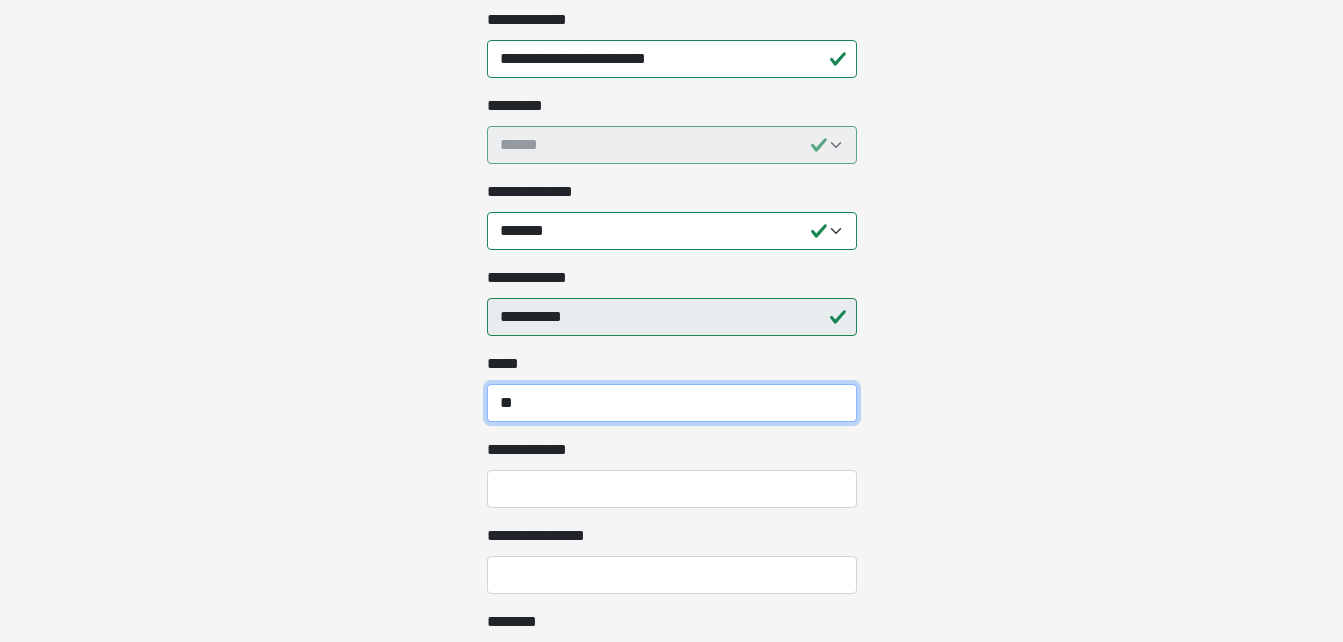 type on "**" 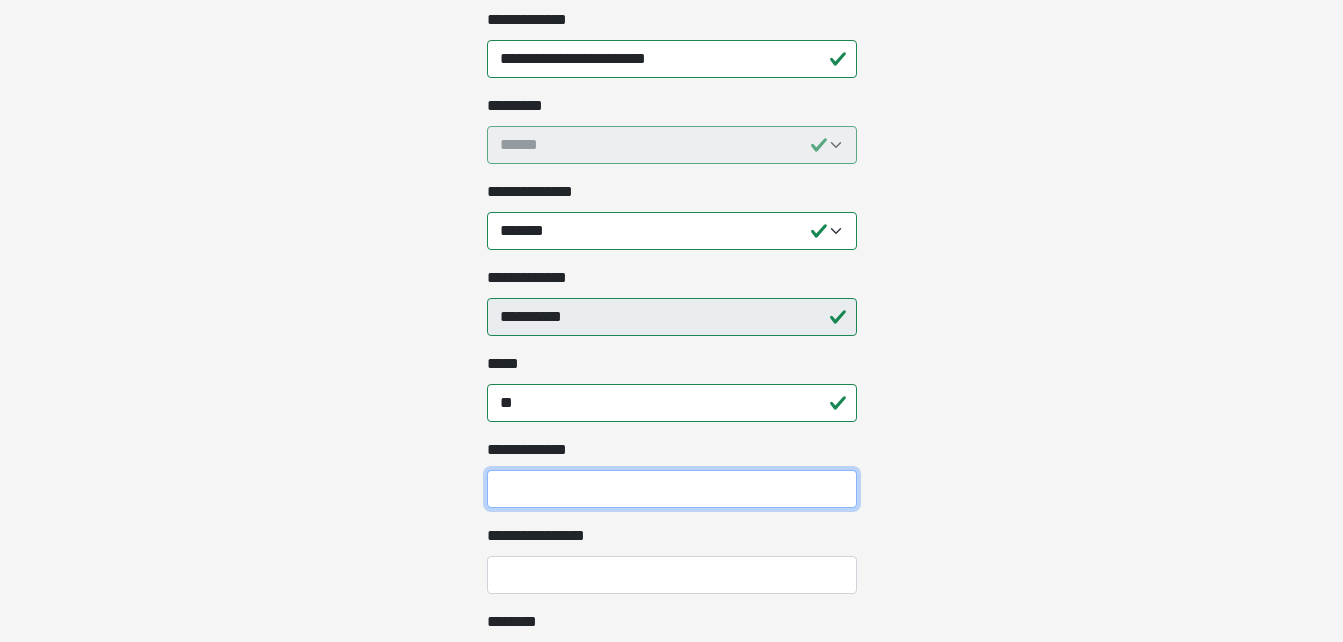 click on "**********" at bounding box center (672, 489) 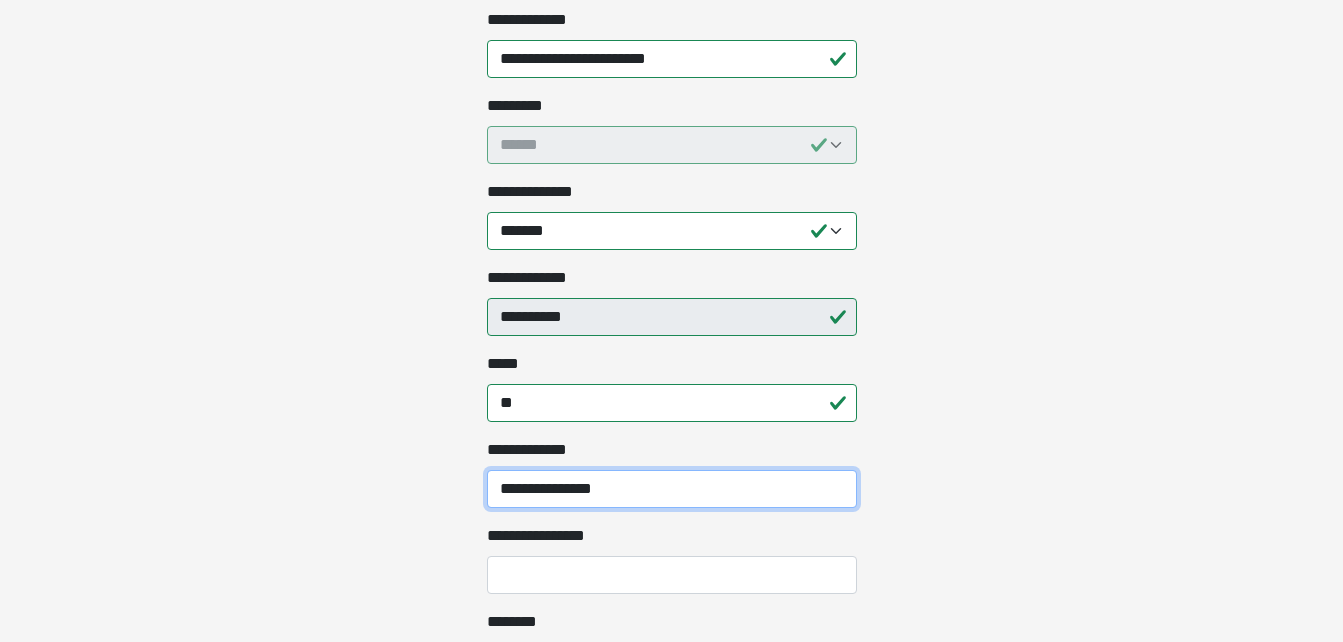 type on "**********" 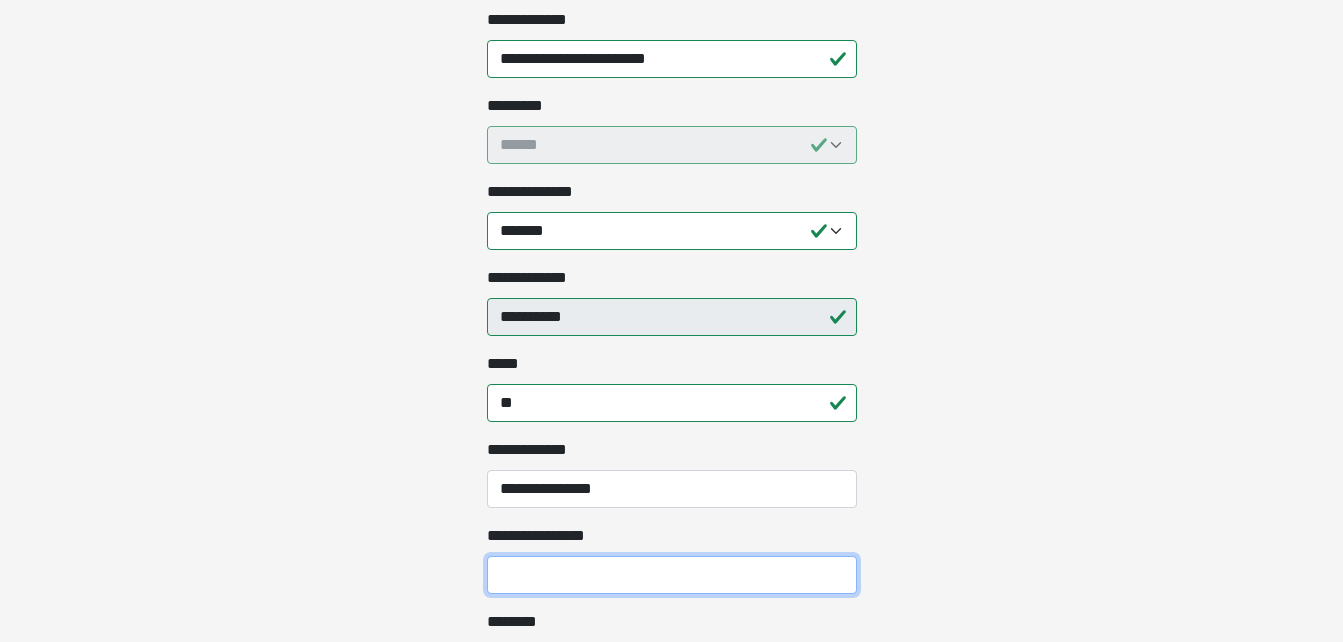 click on "**********" at bounding box center (672, 575) 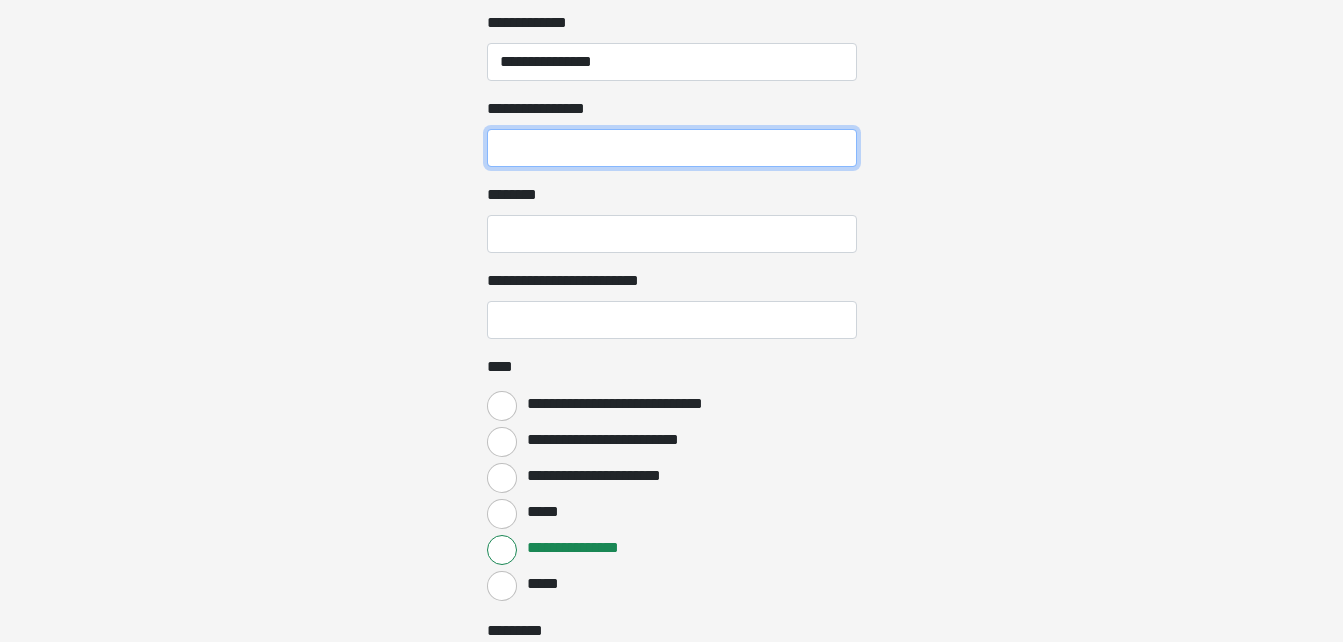 scroll, scrollTop: 2464, scrollLeft: 0, axis: vertical 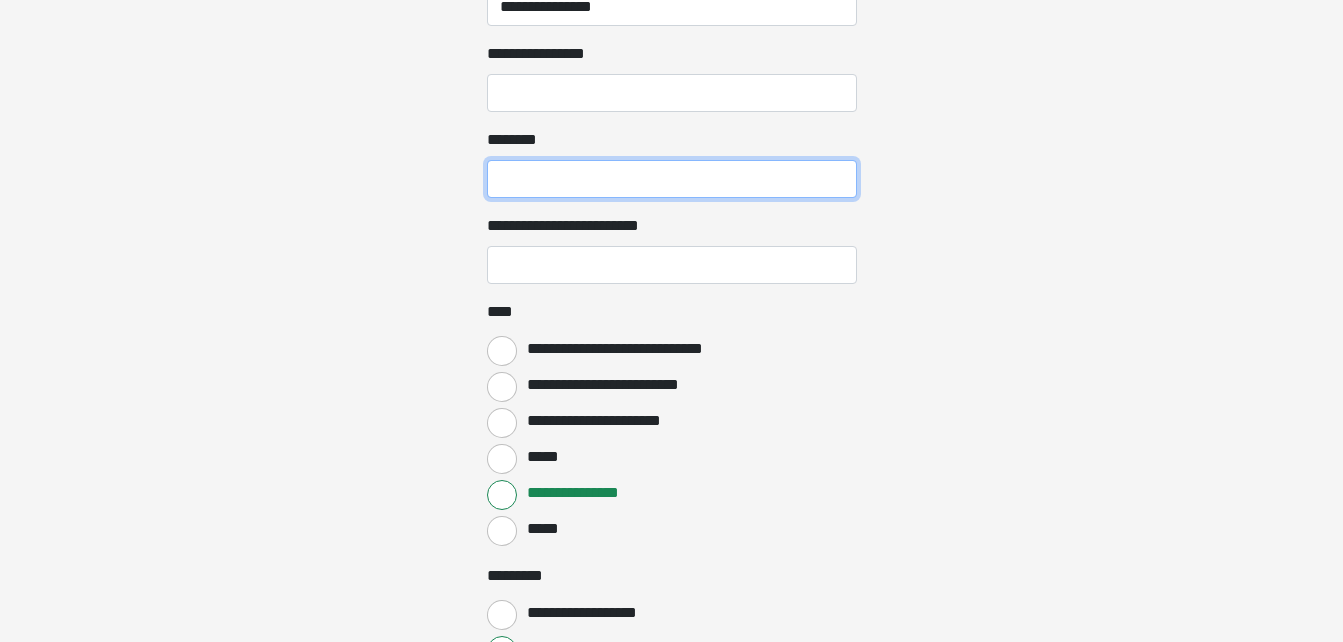 click on "********" at bounding box center (672, 179) 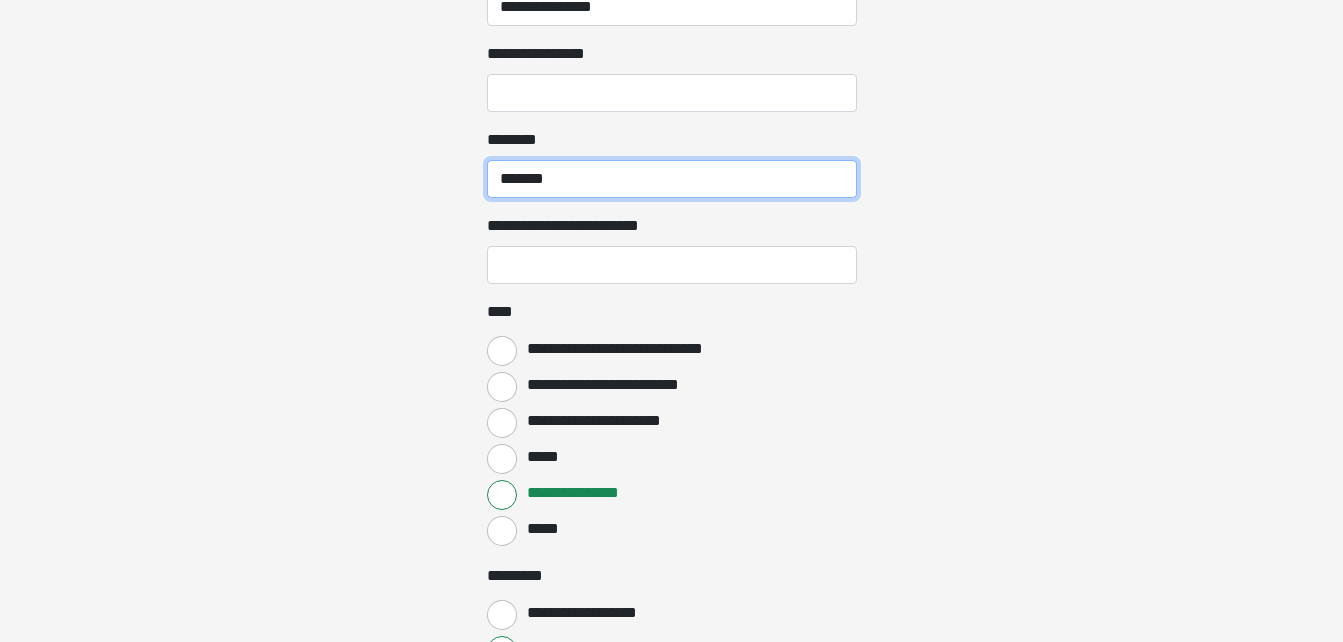 type on "*******" 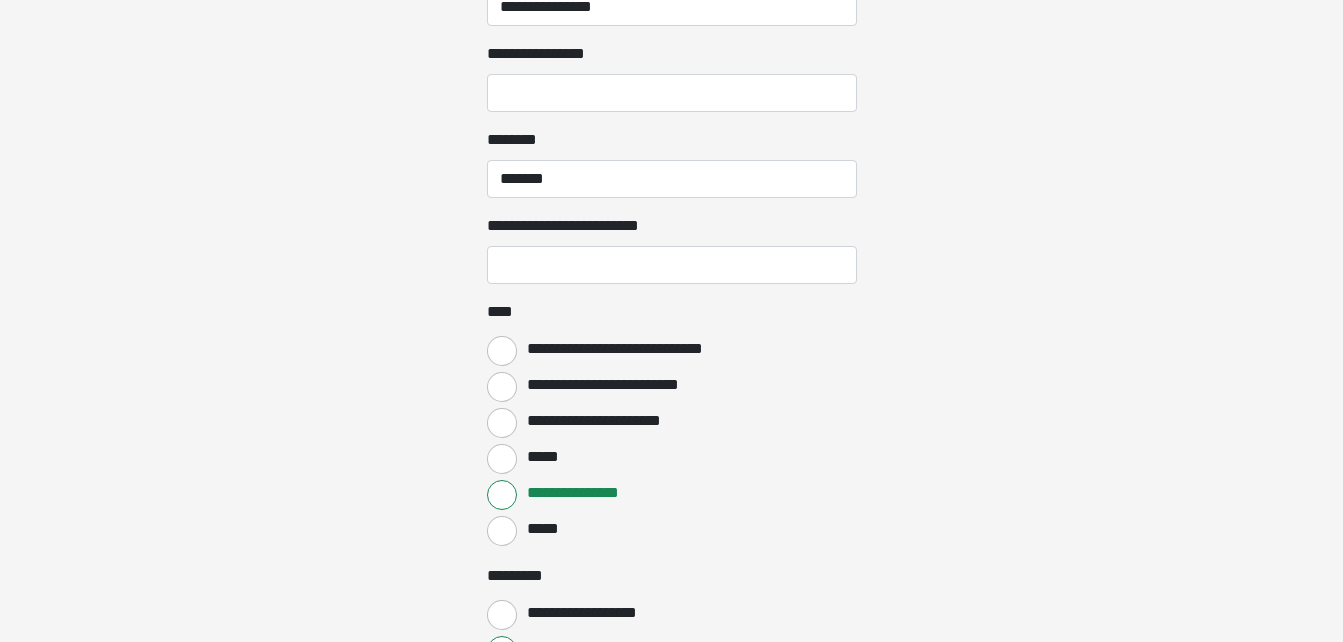 click on "**********" at bounding box center (671, -2143) 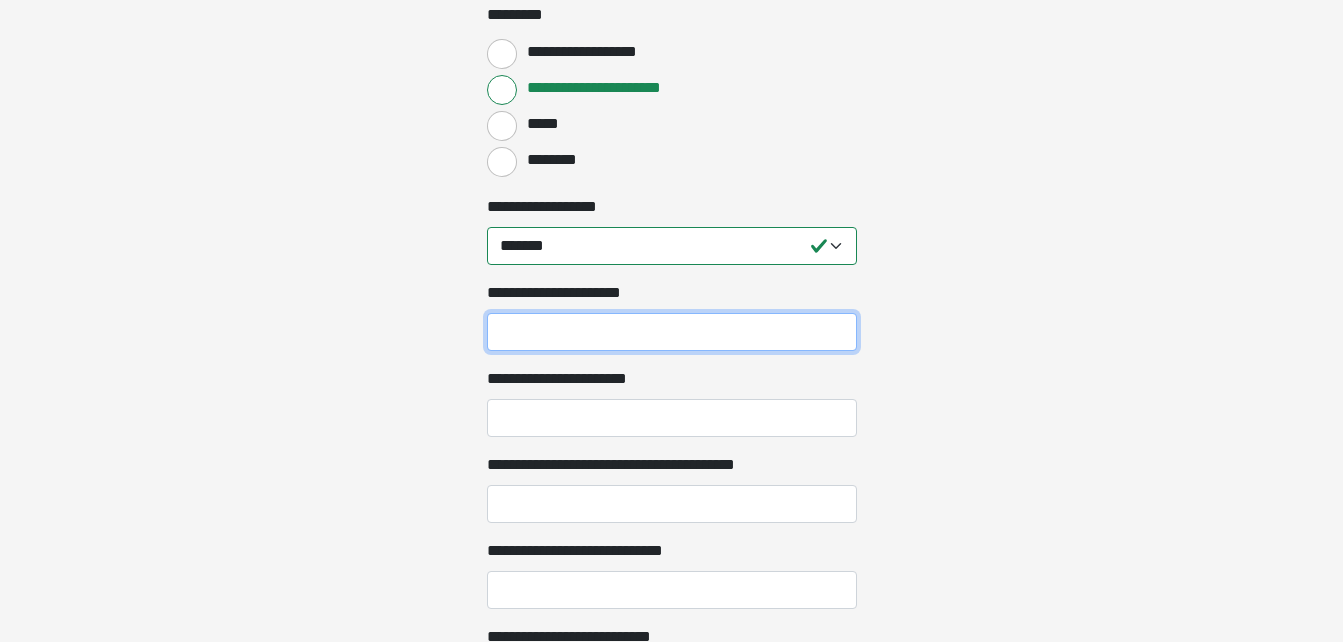 click on "**********" at bounding box center [672, 332] 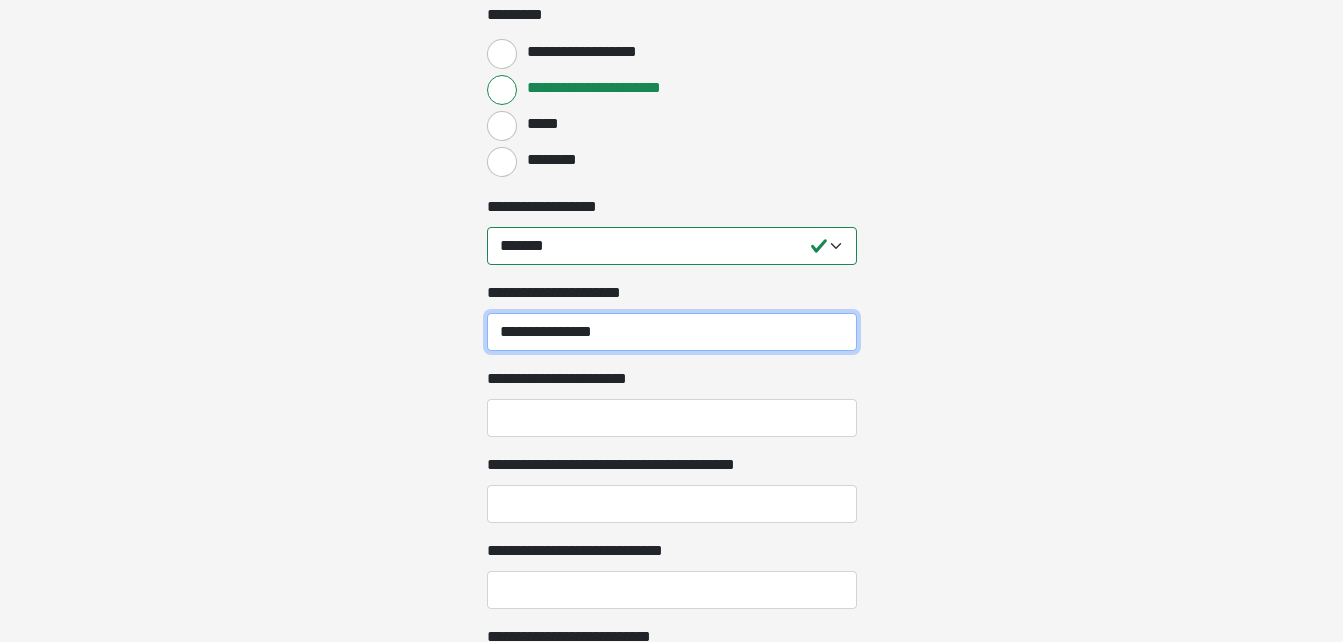 type on "**********" 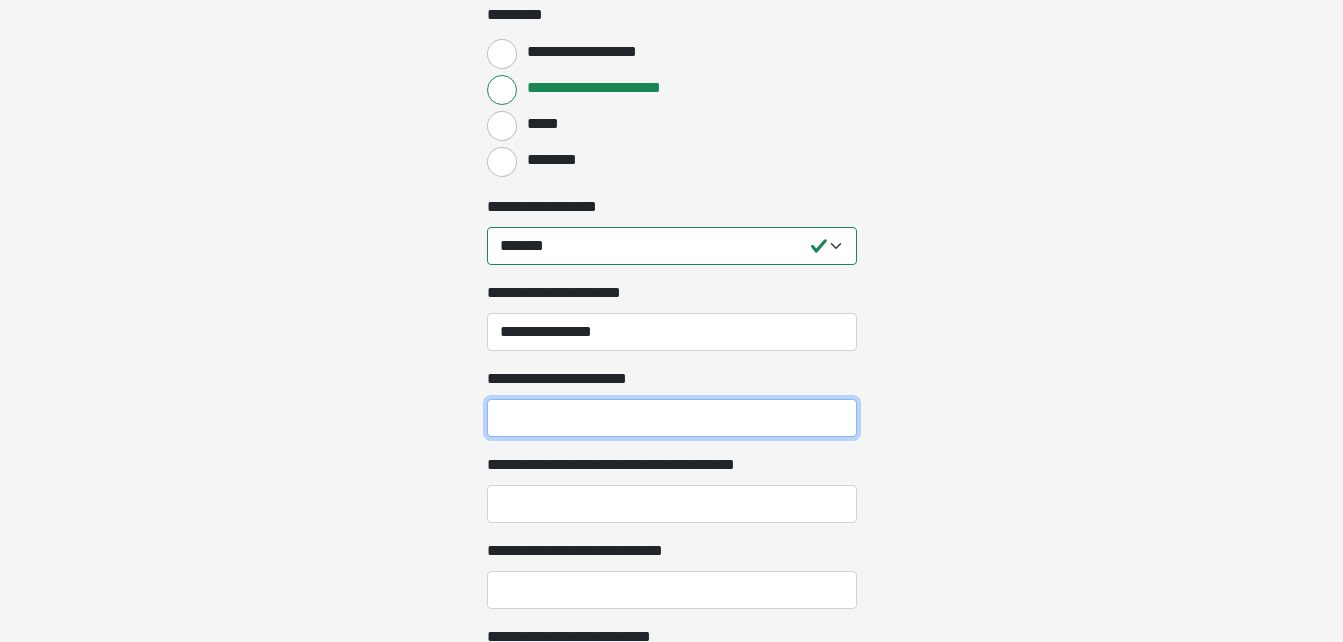 click on "**********" at bounding box center (672, 418) 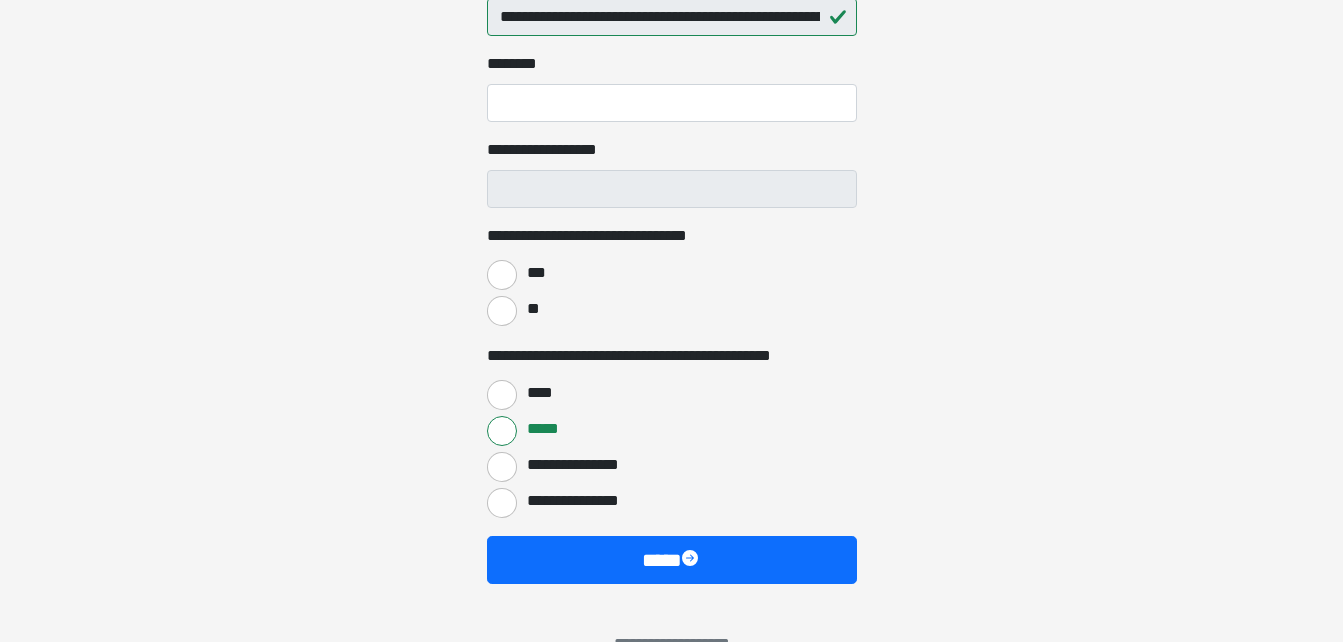 scroll, scrollTop: 3965, scrollLeft: 0, axis: vertical 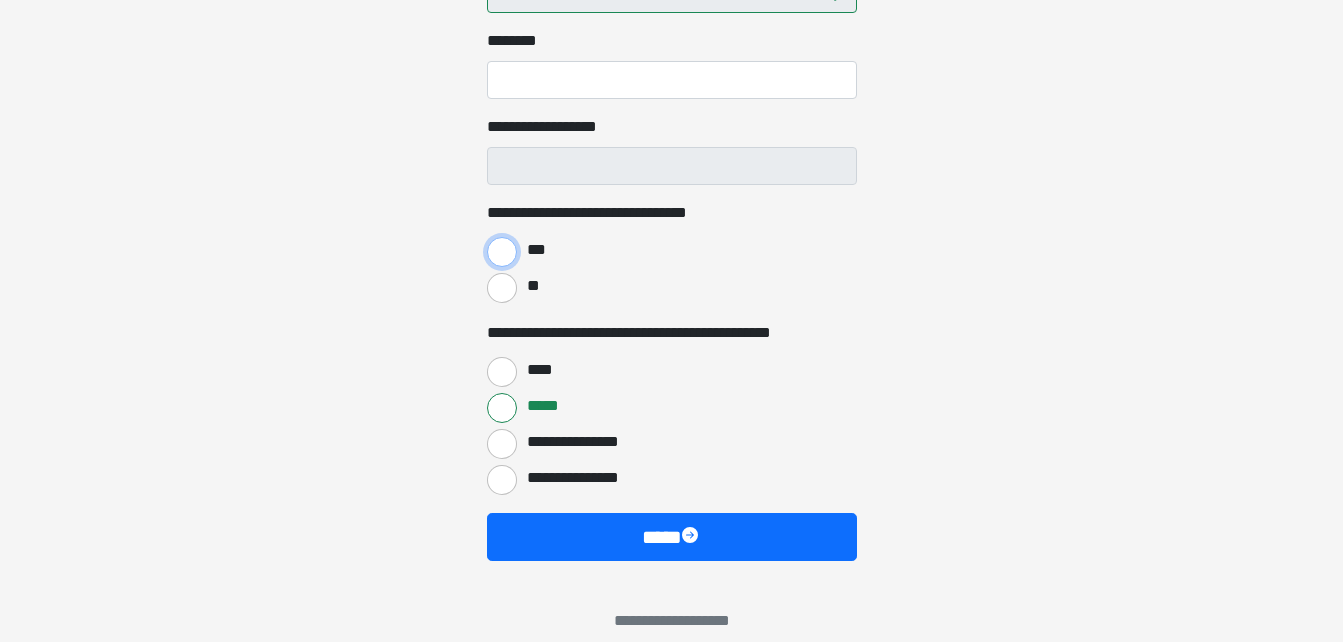 click on "***" at bounding box center (502, 252) 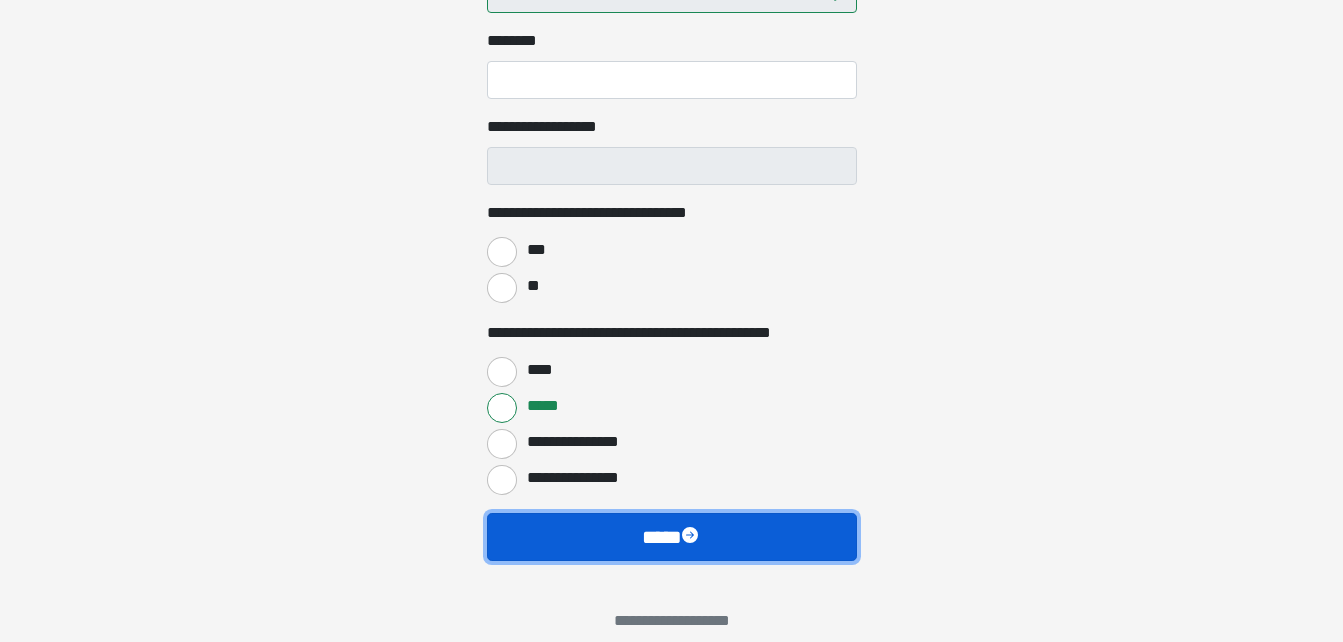 click on "****" at bounding box center [672, 537] 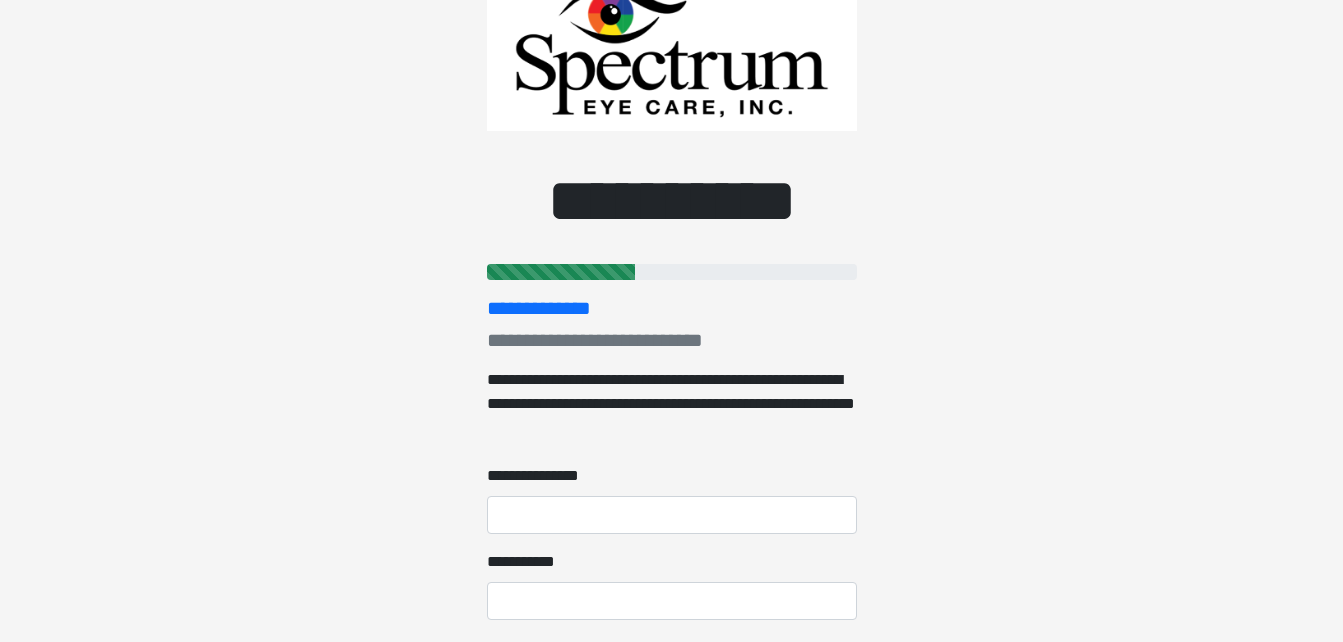 scroll, scrollTop: 0, scrollLeft: 0, axis: both 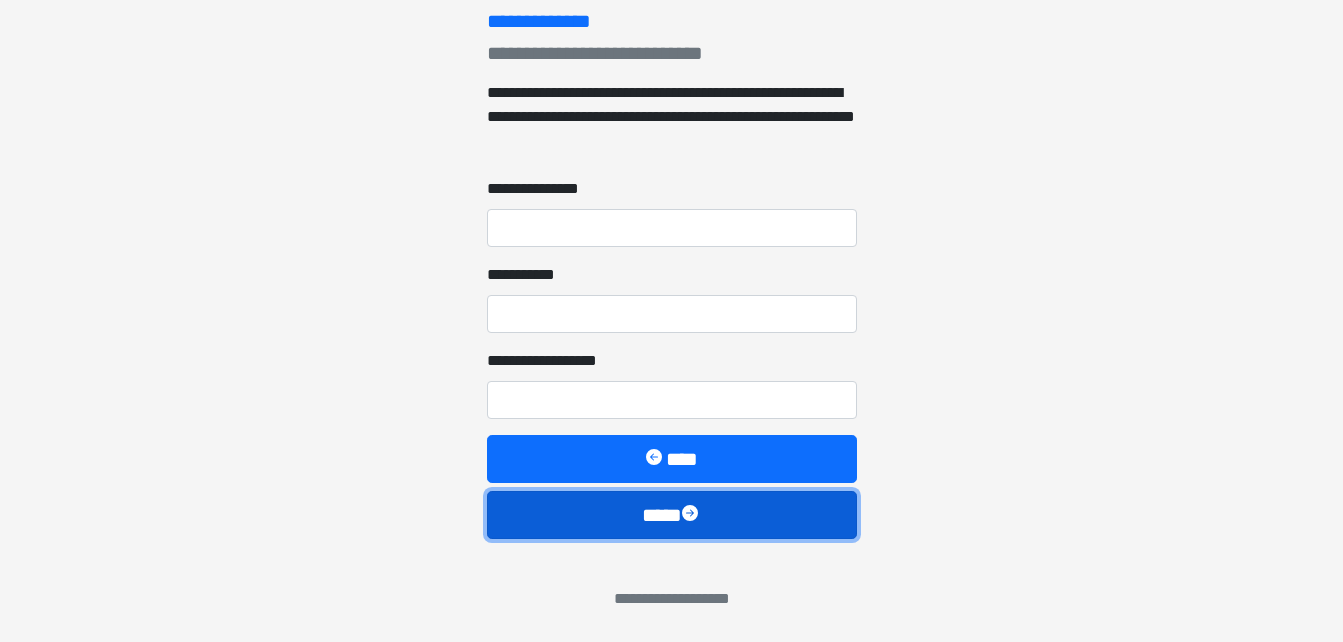 click on "****" at bounding box center (672, 515) 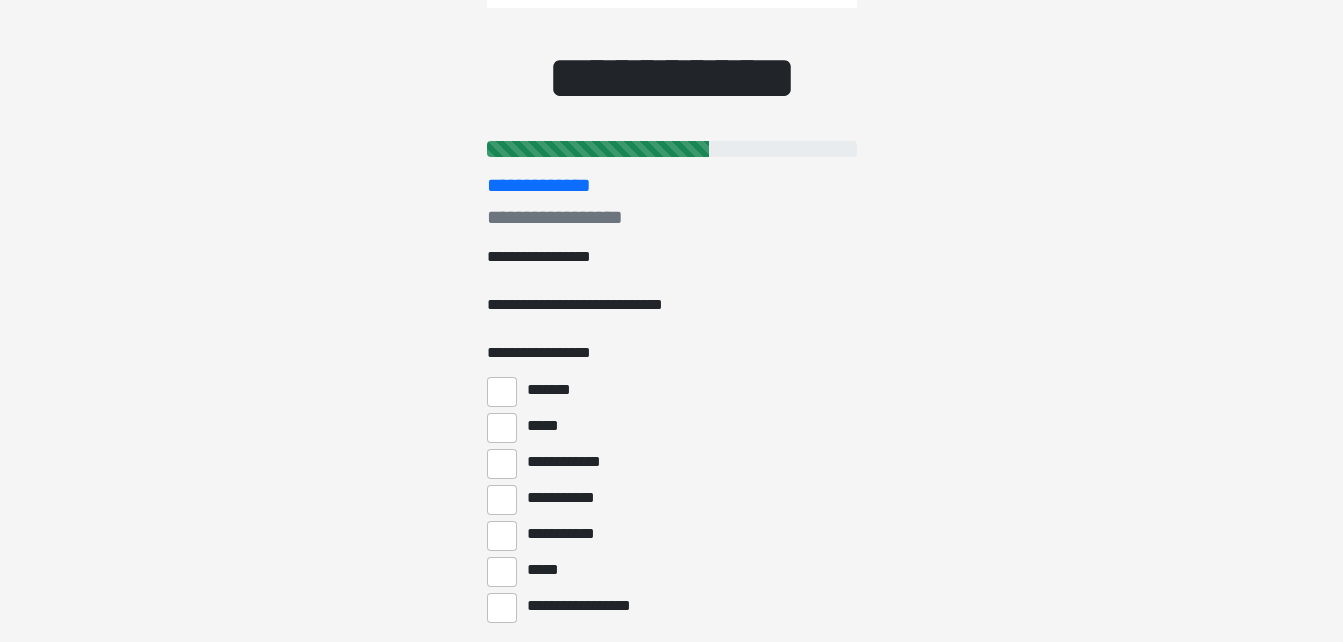 scroll, scrollTop: 0, scrollLeft: 0, axis: both 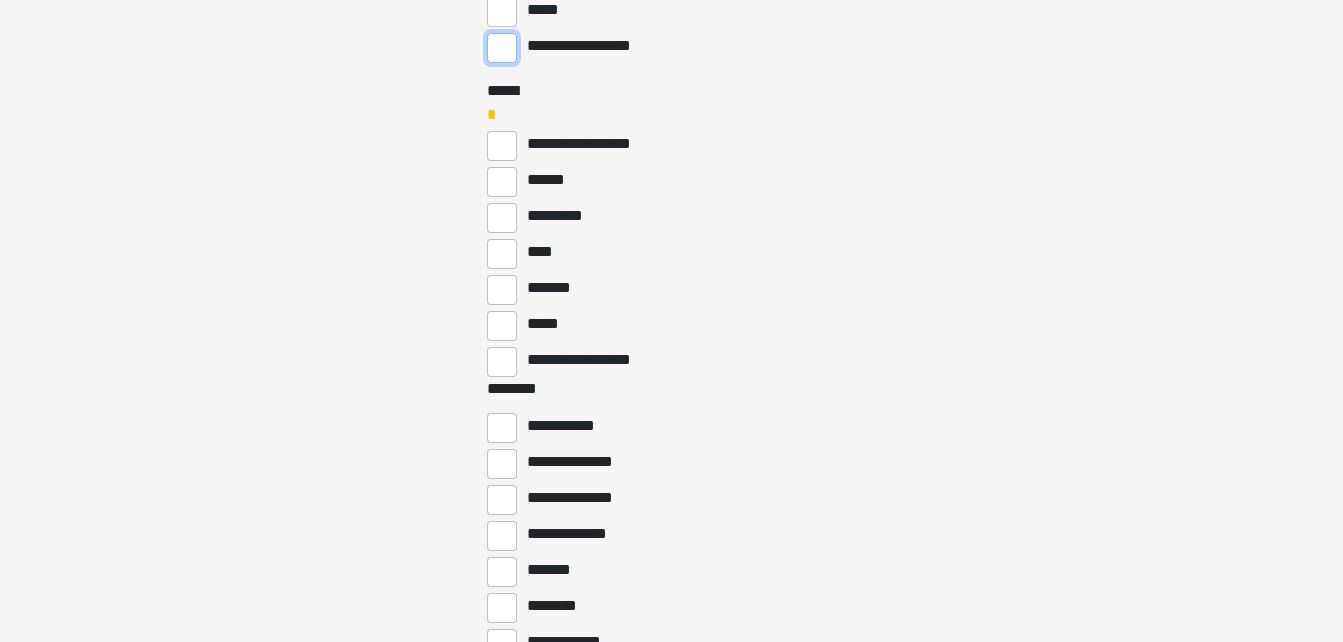 click on "**********" at bounding box center (502, 48) 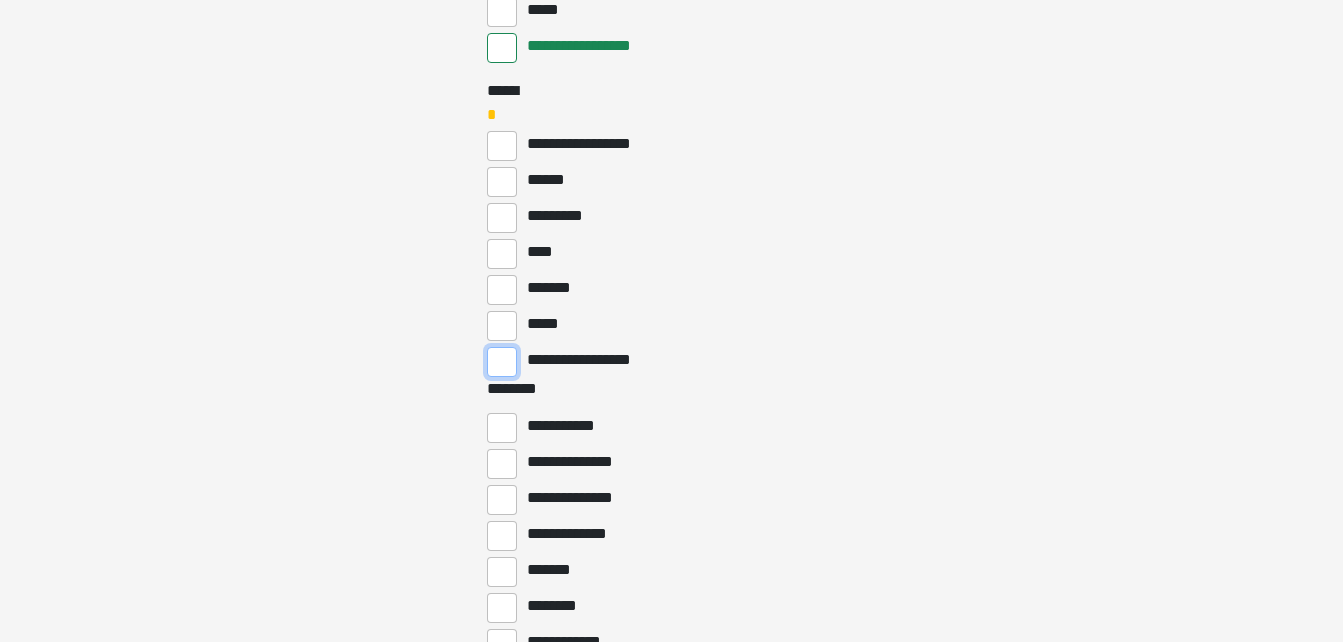 click on "**********" at bounding box center (502, 362) 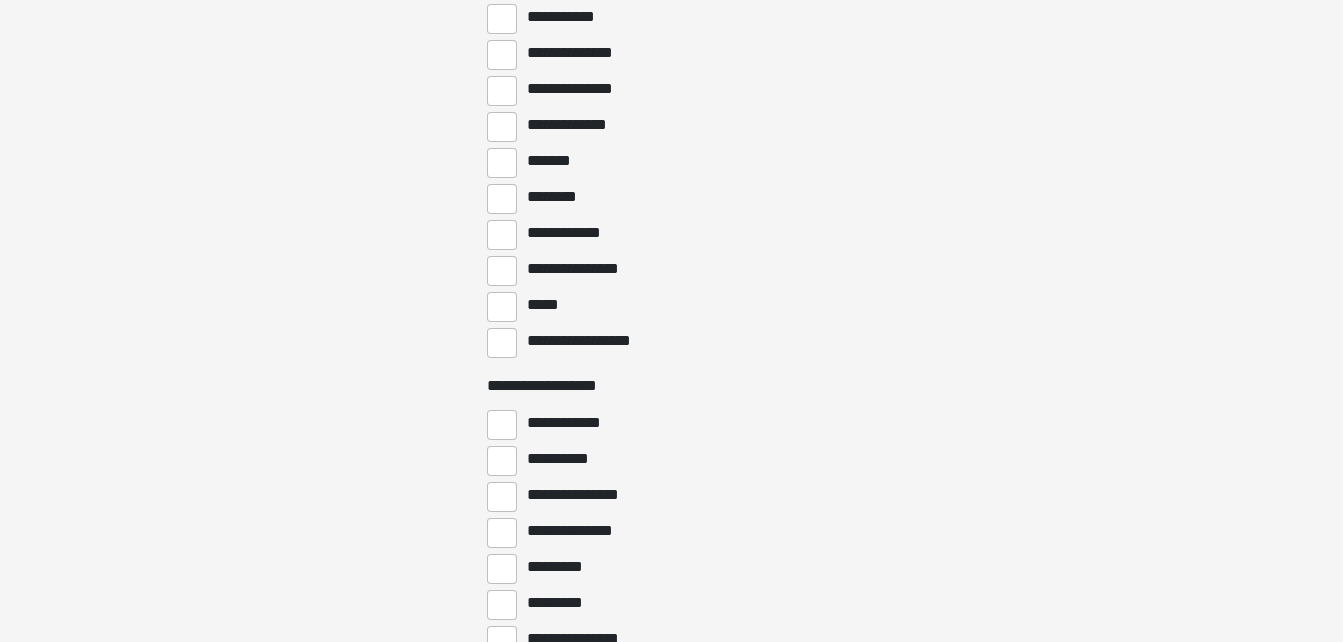 scroll, scrollTop: 1184, scrollLeft: 0, axis: vertical 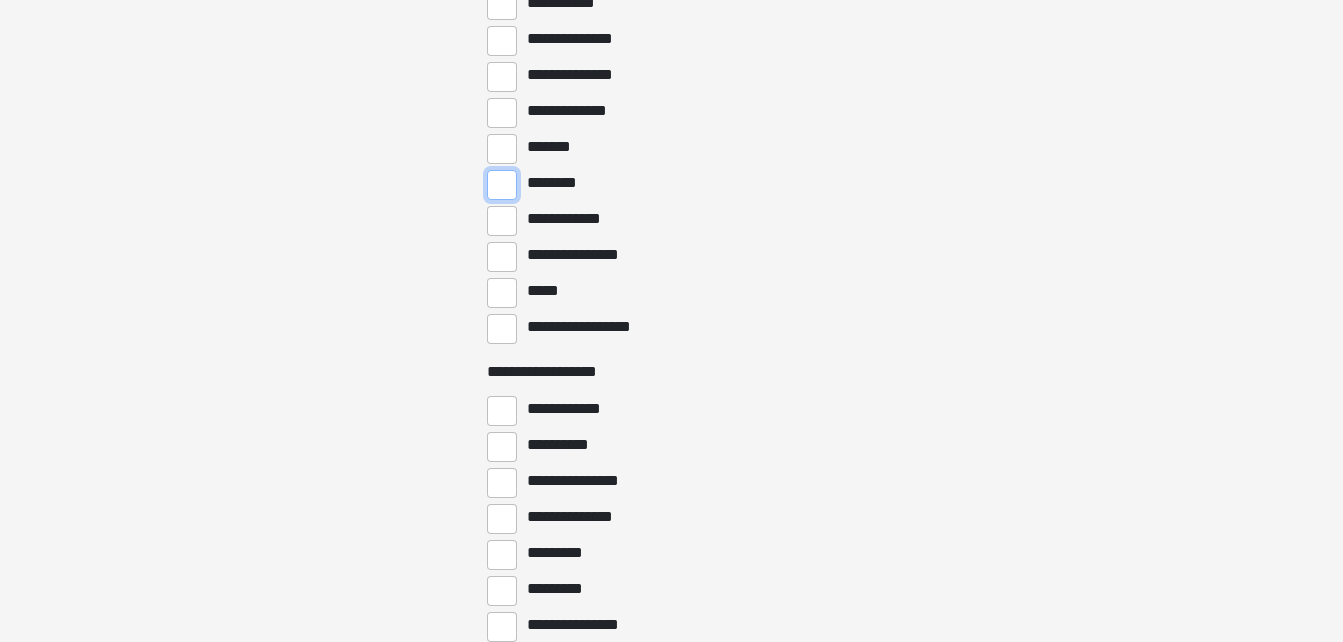 click on "********" at bounding box center (502, 185) 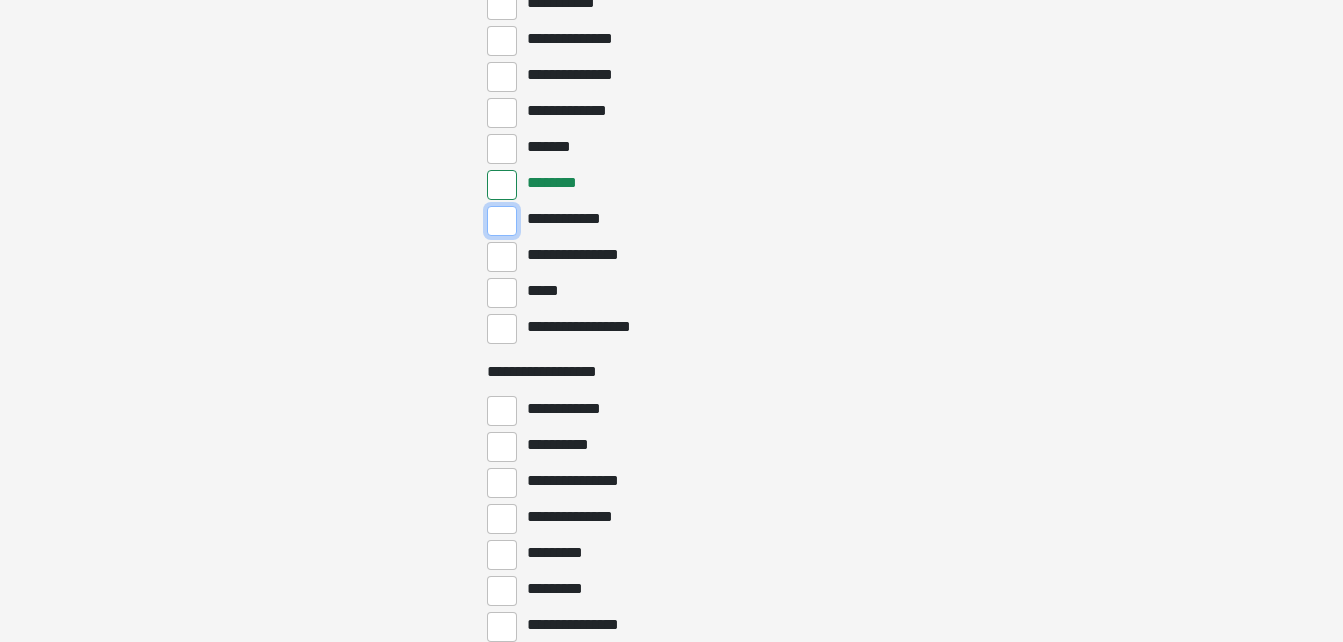 click on "**********" at bounding box center (502, 221) 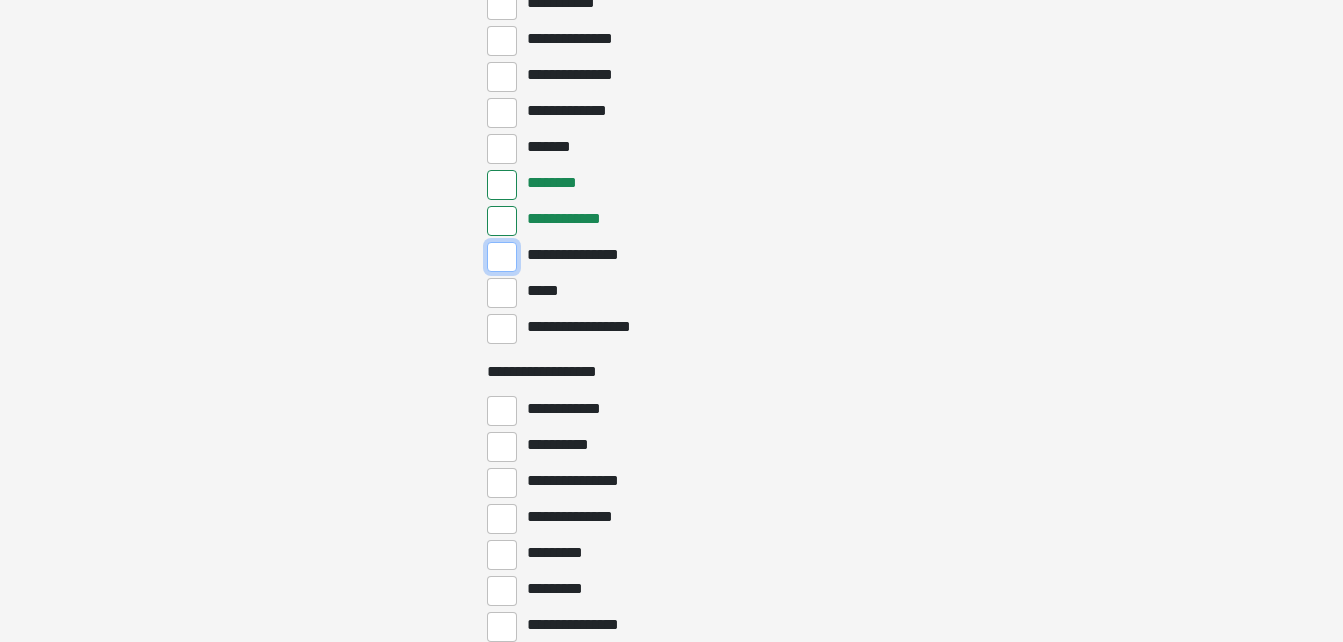 click on "**********" at bounding box center (502, 257) 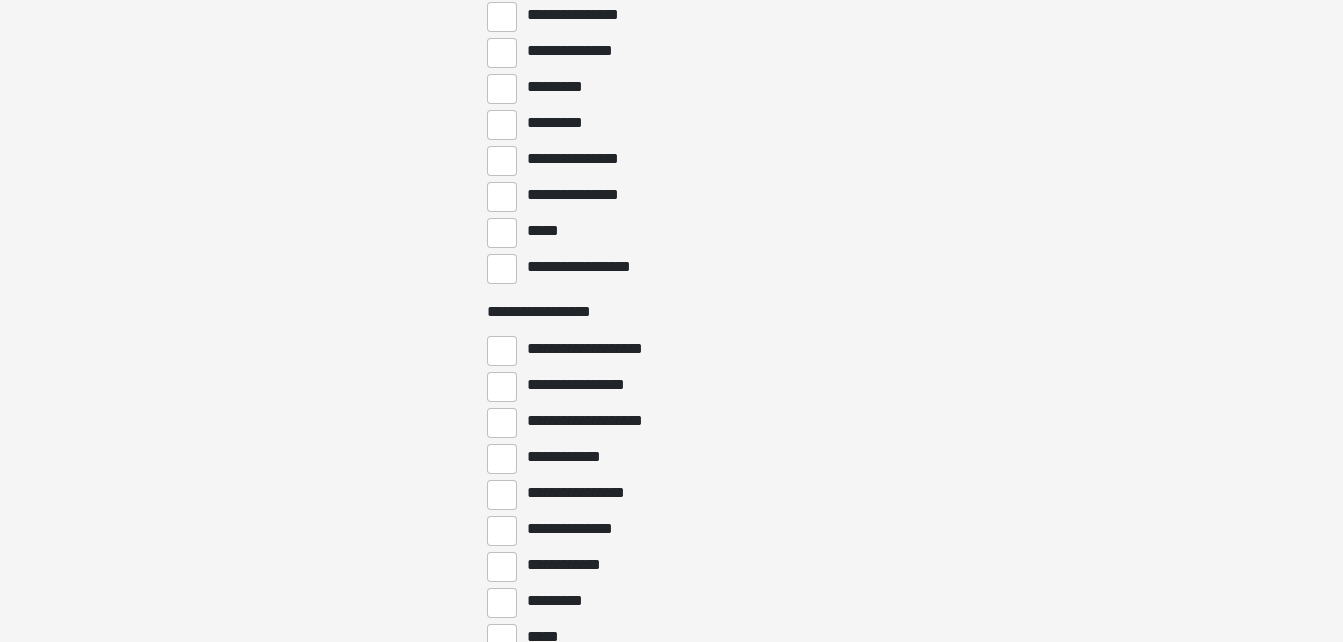 scroll, scrollTop: 1678, scrollLeft: 0, axis: vertical 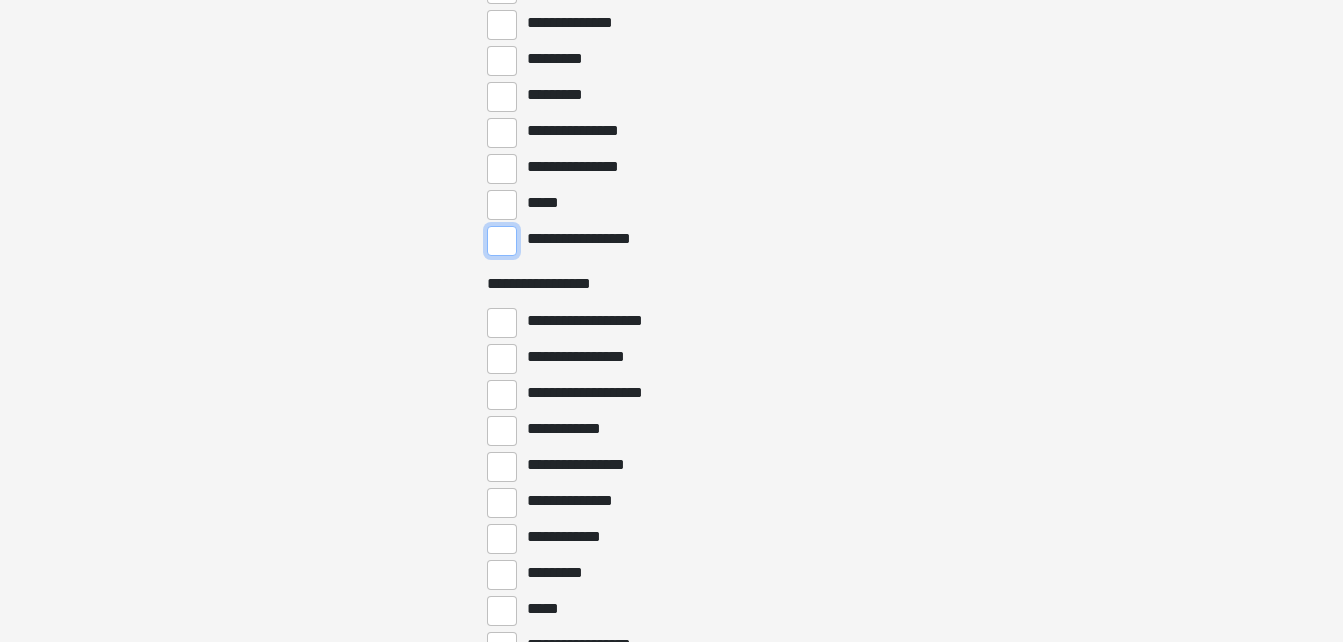 click on "**********" at bounding box center [502, 241] 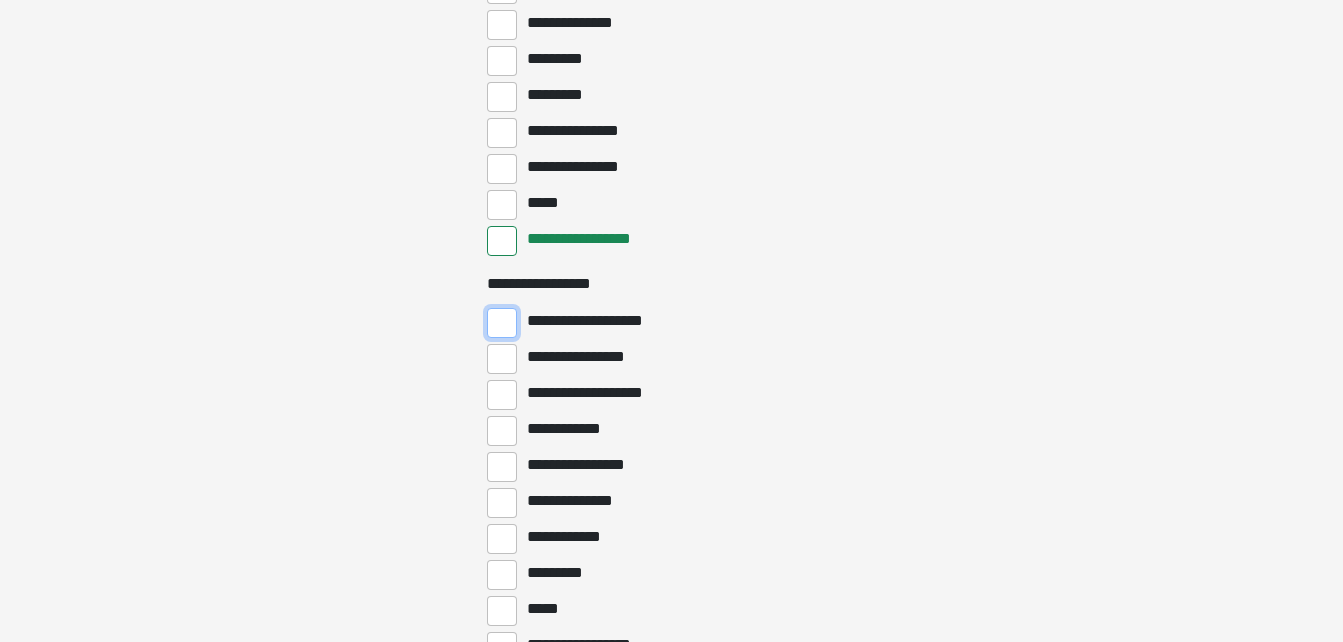 click on "**********" at bounding box center [502, 323] 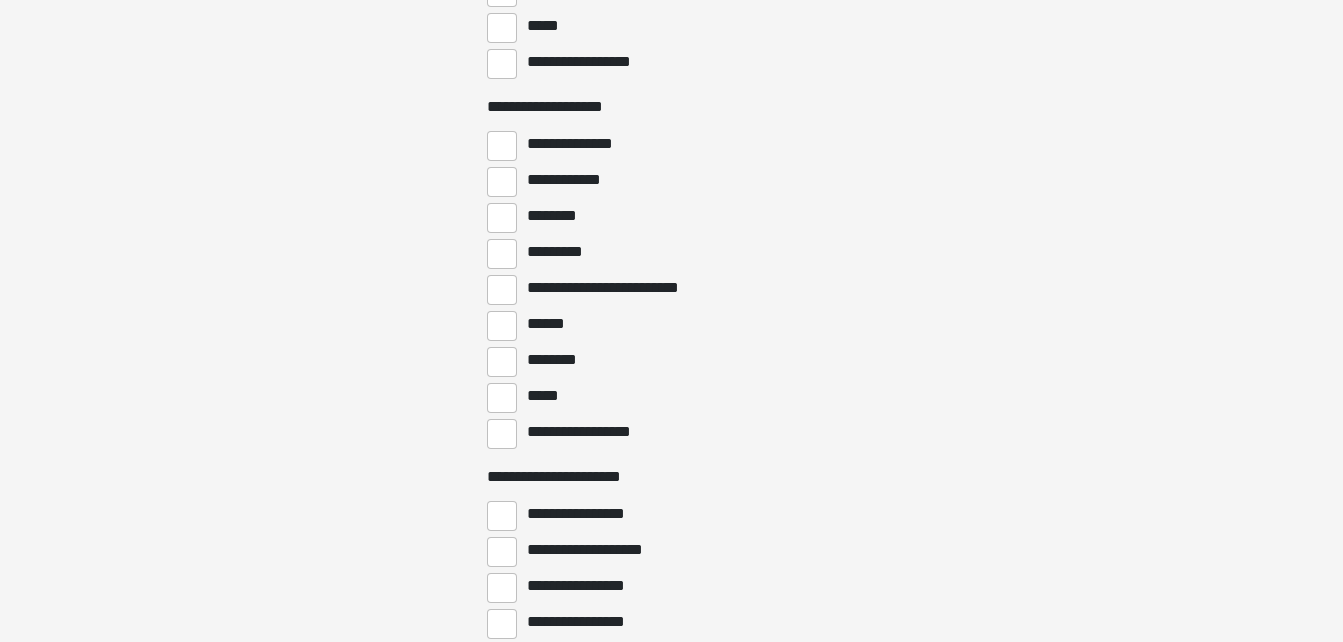 scroll, scrollTop: 3539, scrollLeft: 0, axis: vertical 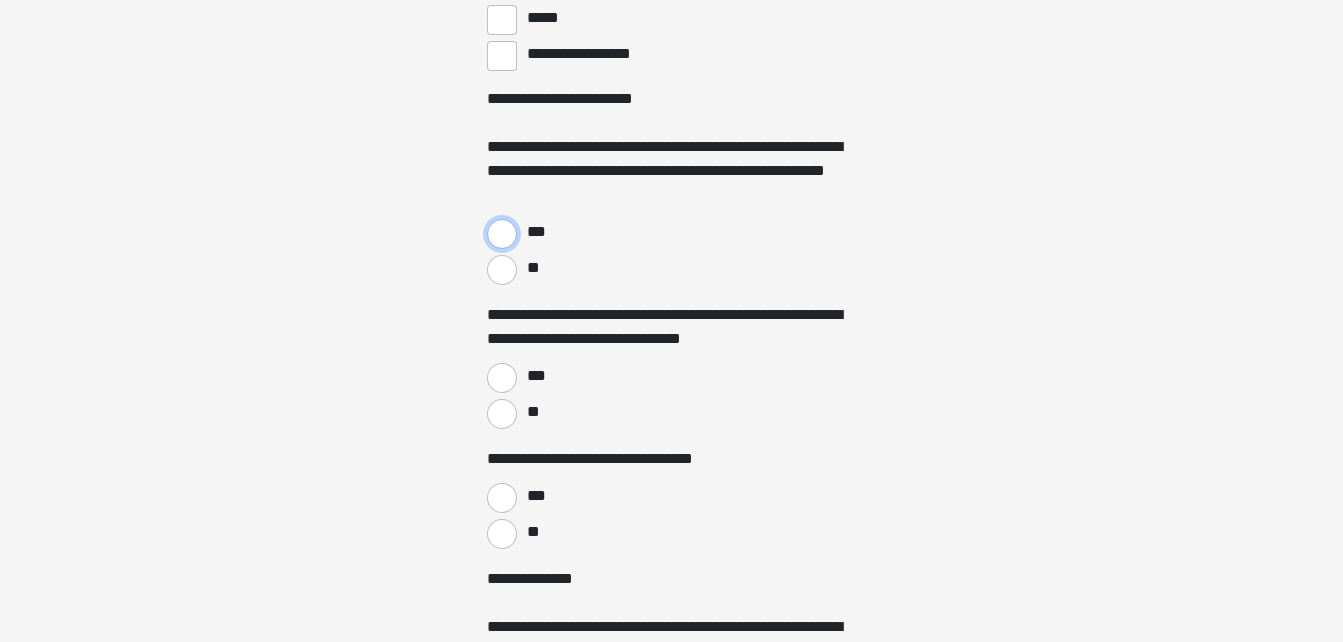 click on "***" at bounding box center [502, 234] 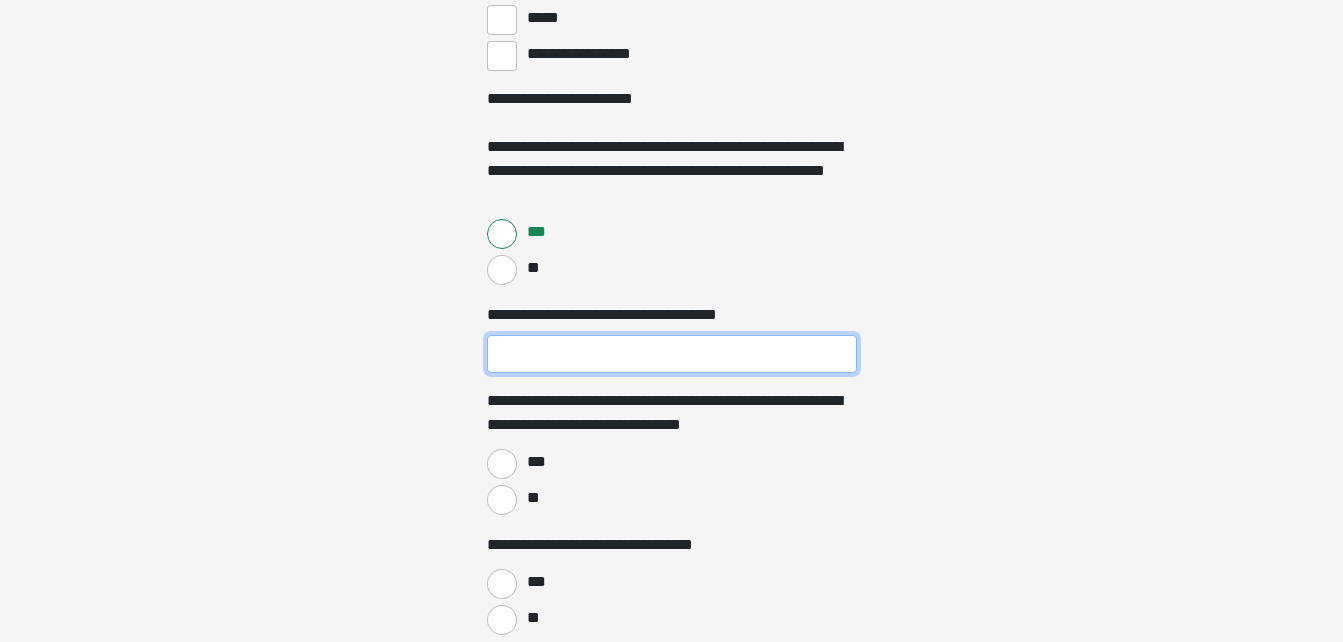 click on "**********" at bounding box center [672, 354] 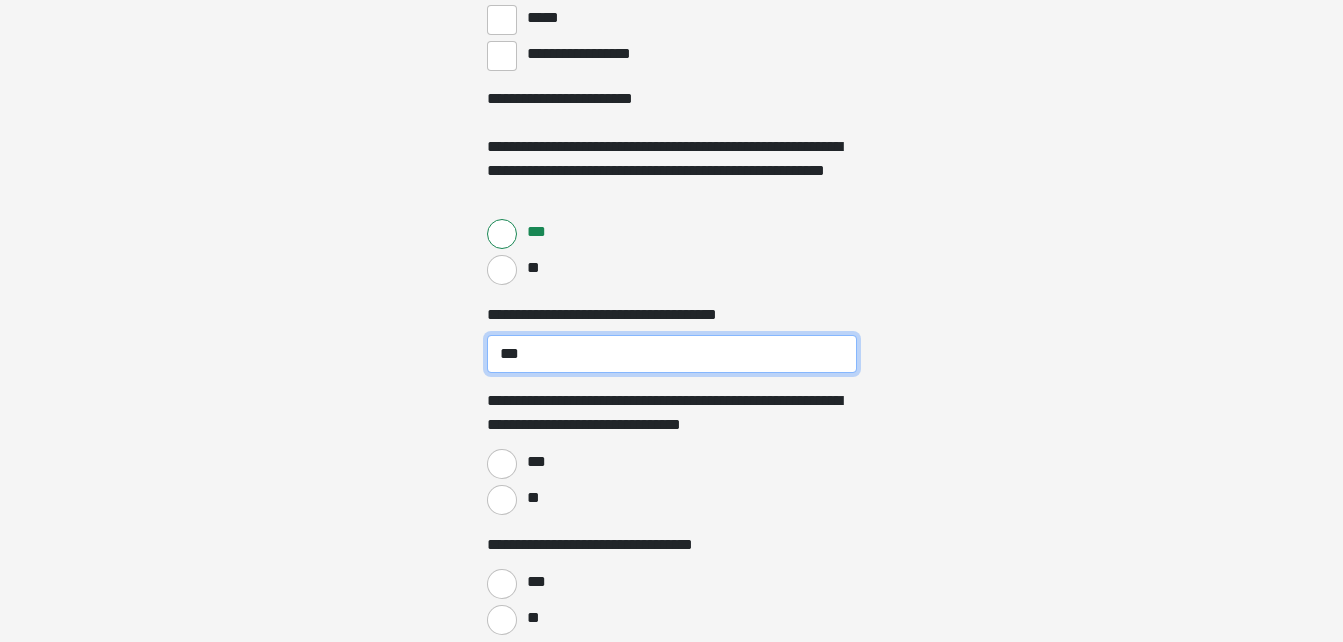 type on "***" 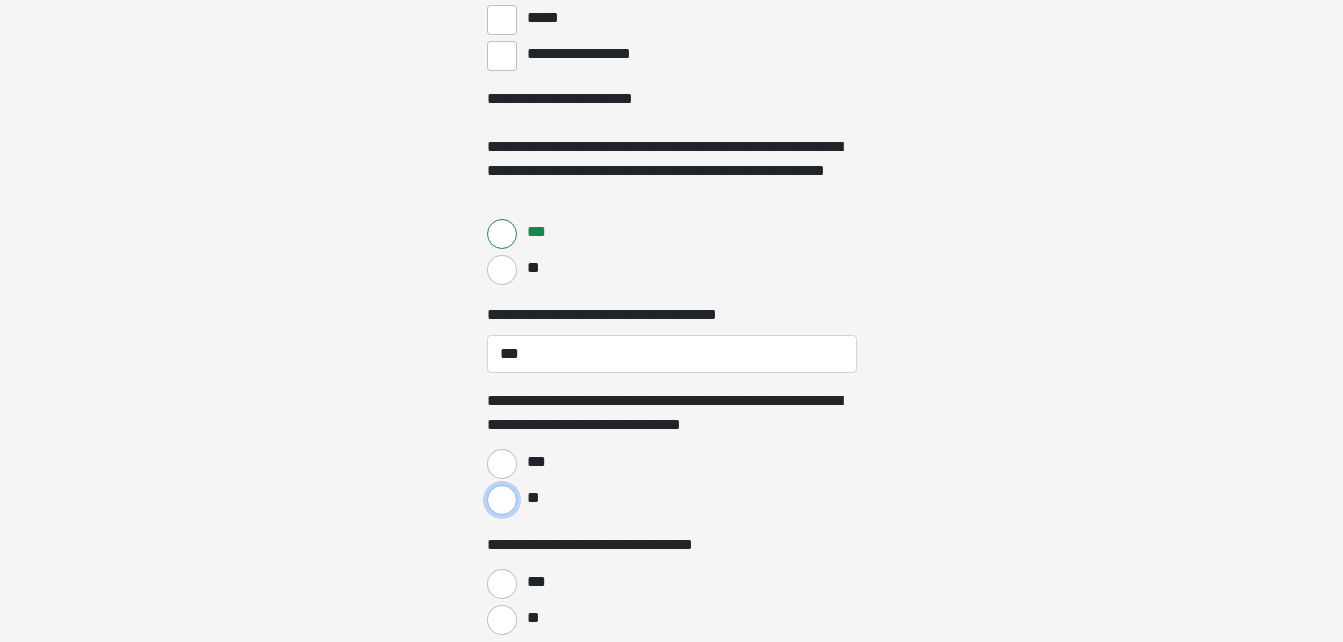 click on "**" at bounding box center [502, 500] 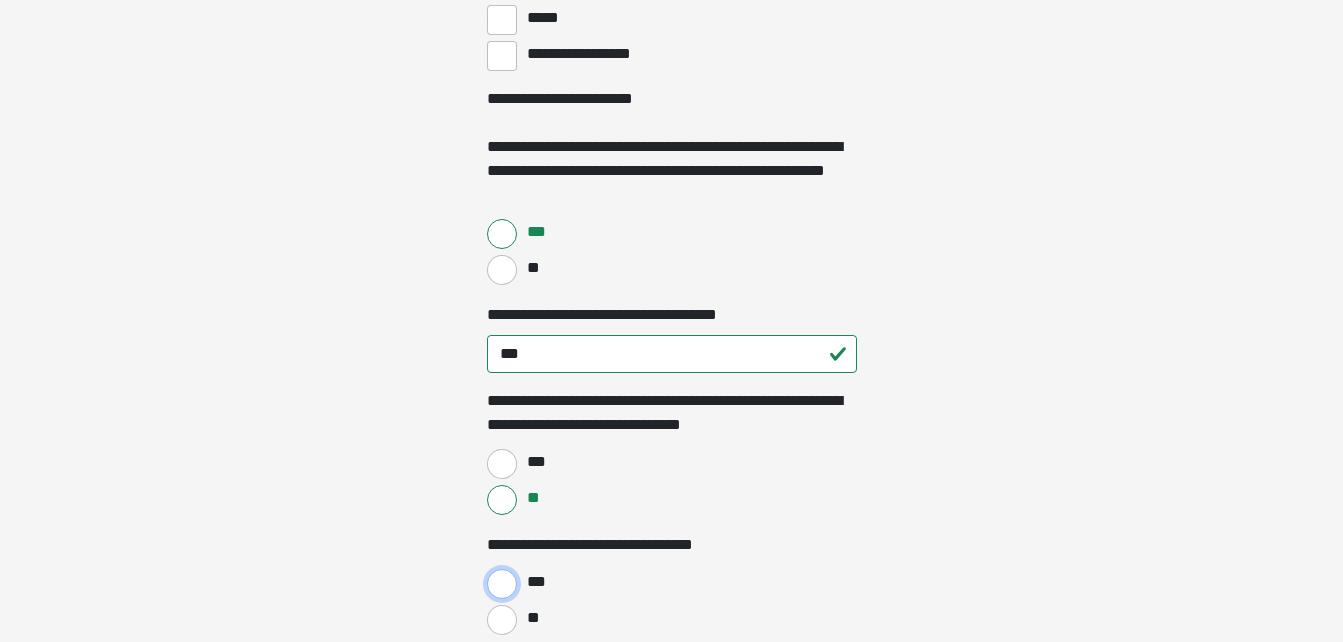 click on "***" at bounding box center (502, 584) 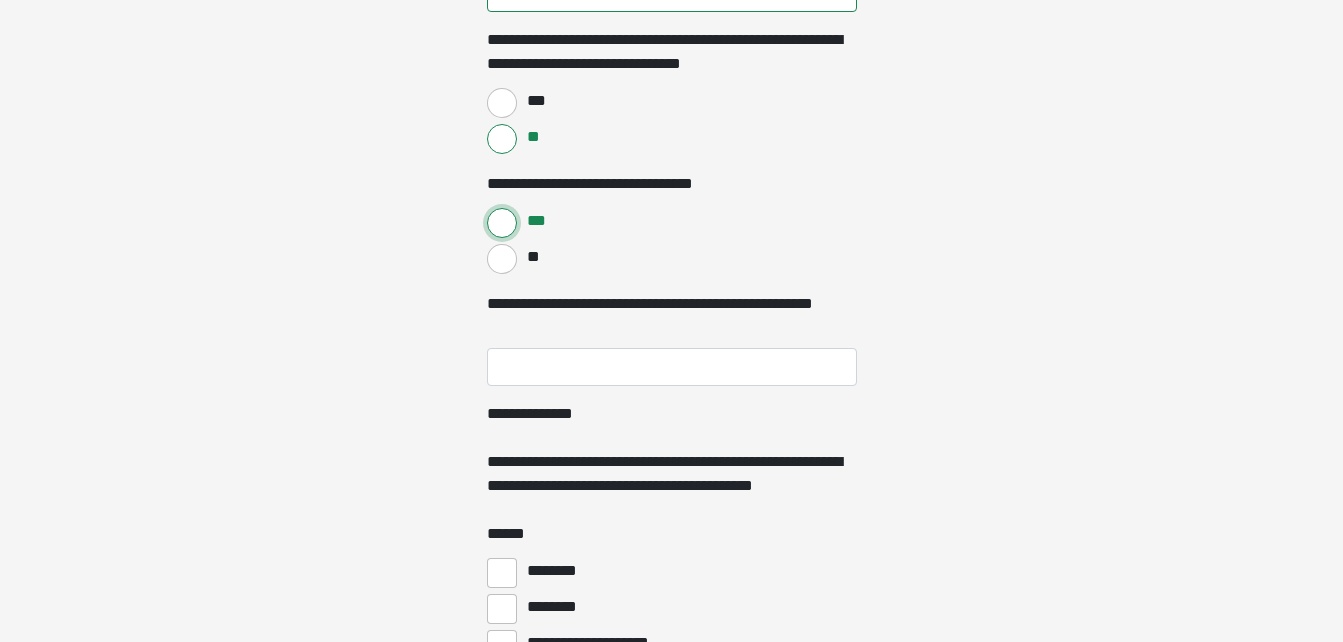 scroll, scrollTop: 5216, scrollLeft: 0, axis: vertical 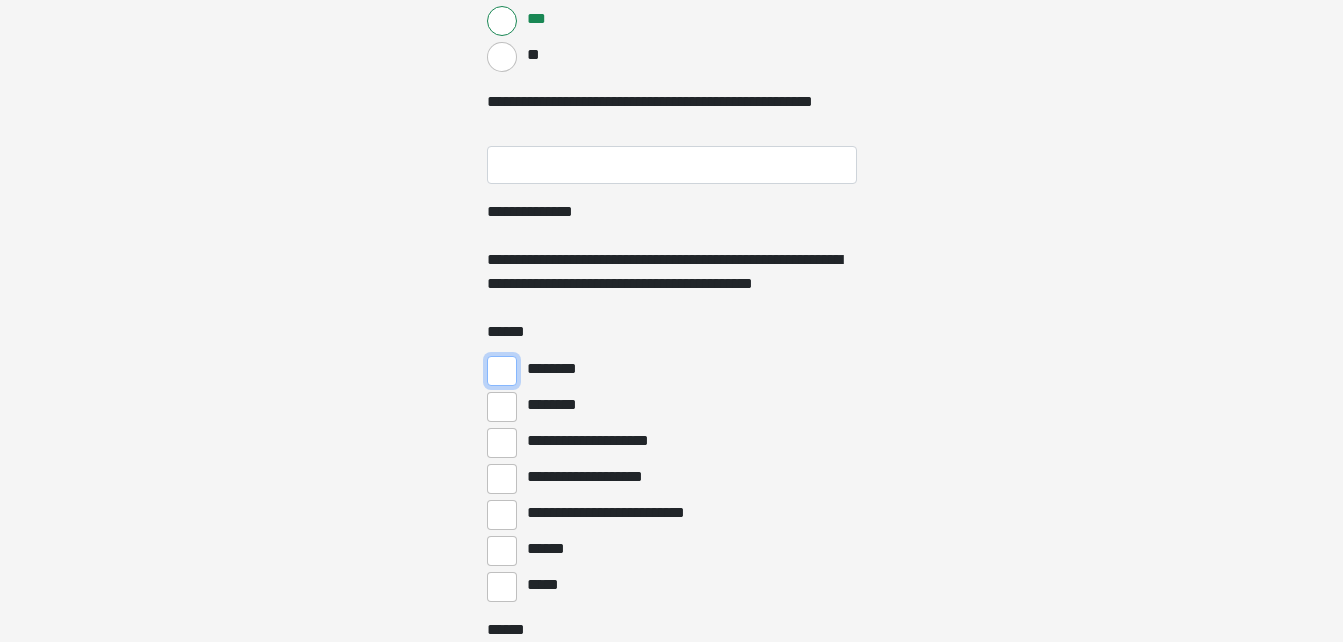 click on "********" at bounding box center (502, 371) 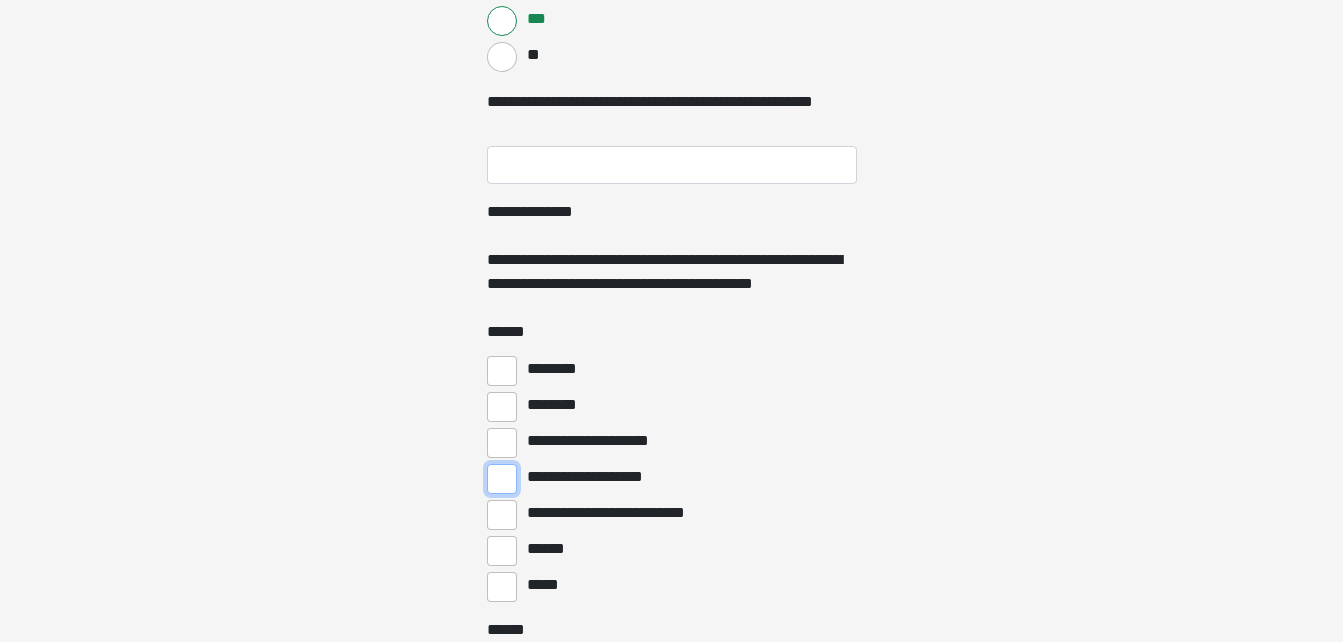 click on "**********" at bounding box center [502, 479] 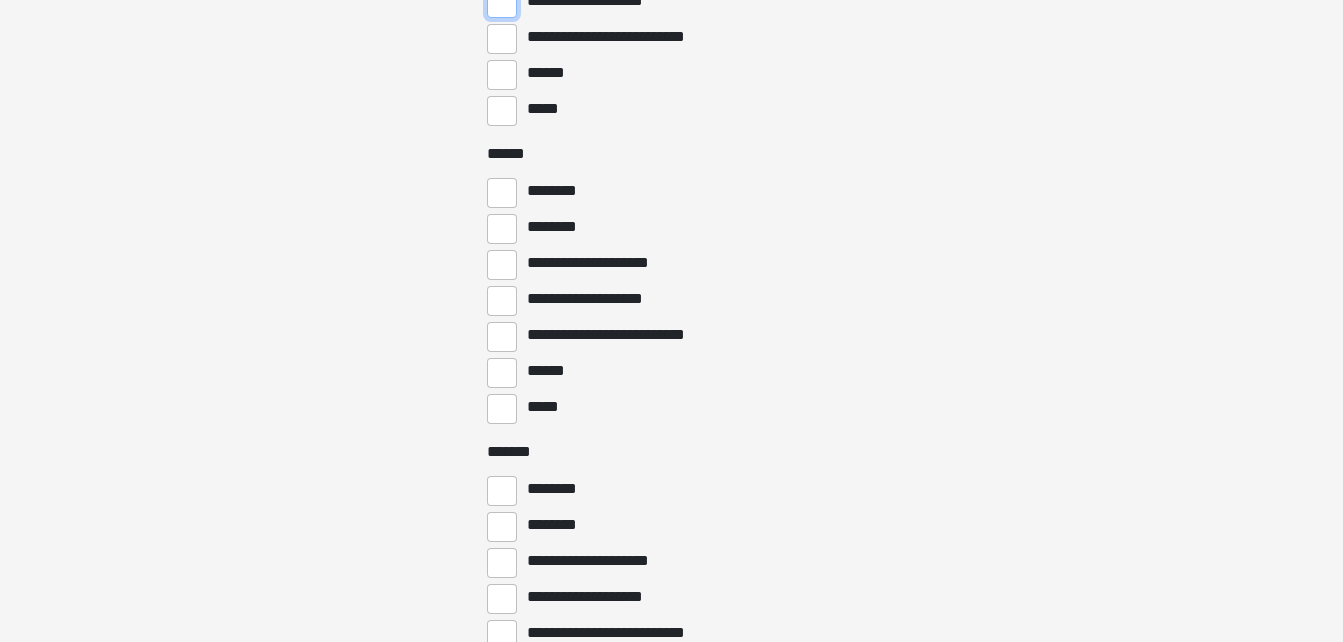 scroll, scrollTop: 5750, scrollLeft: 0, axis: vertical 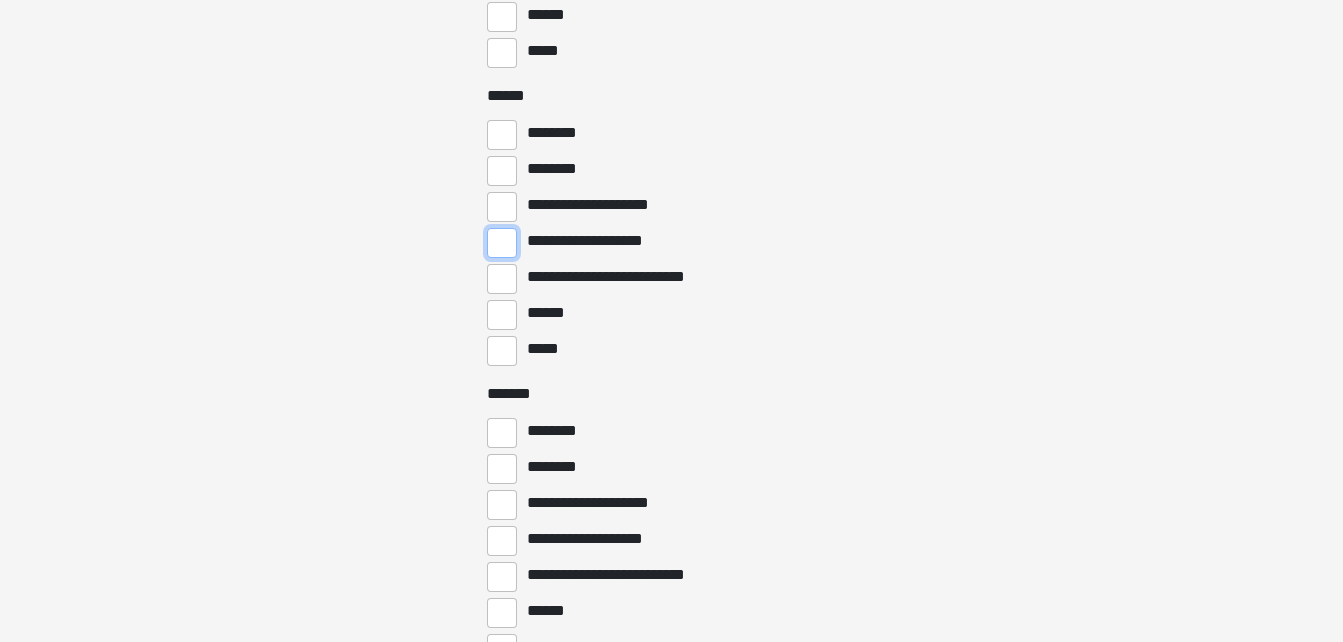click on "**********" at bounding box center [502, 243] 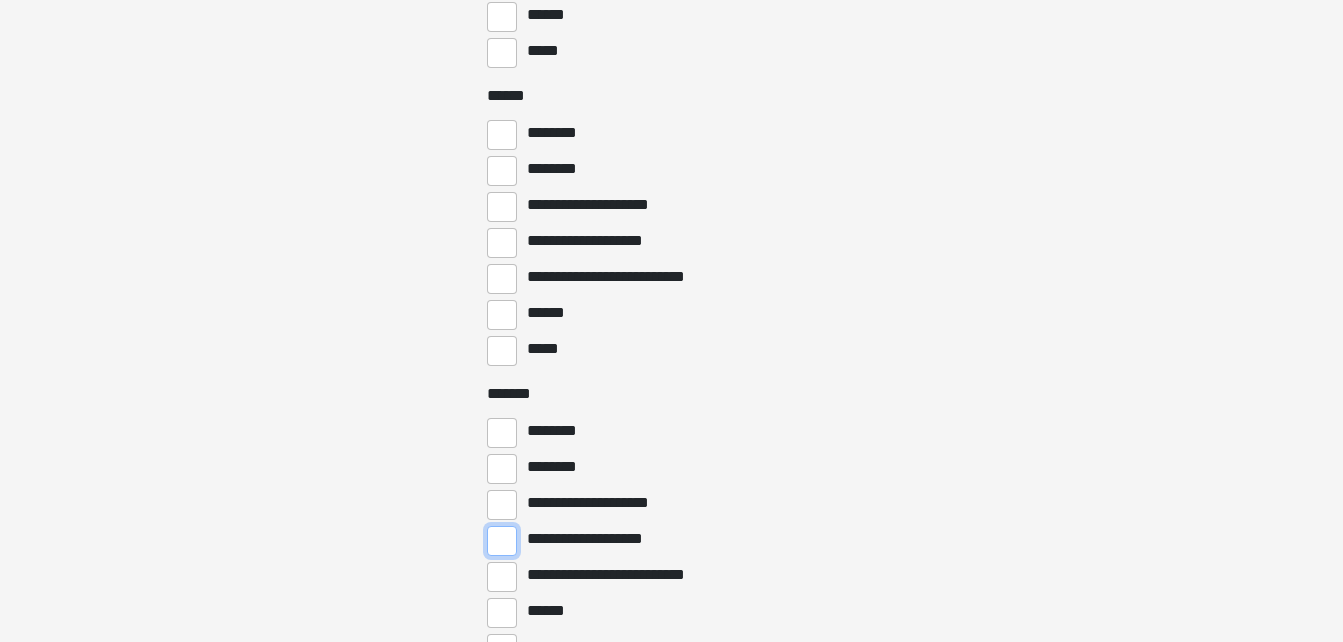 click on "**********" at bounding box center [502, 541] 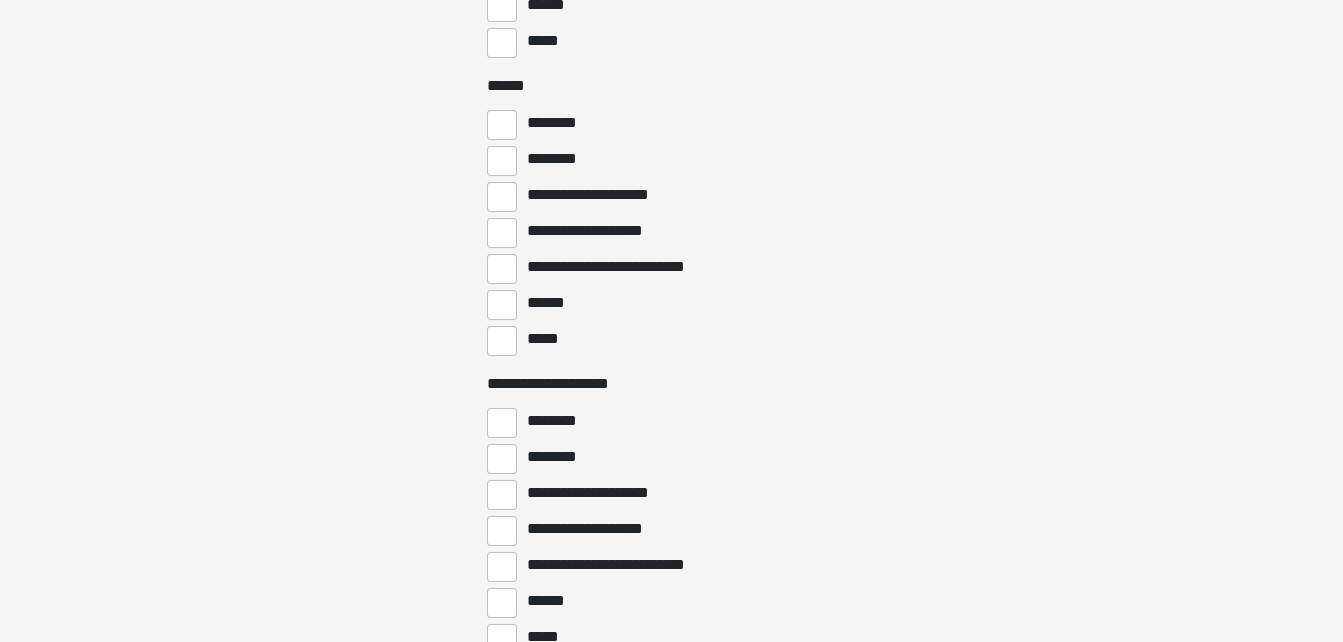 scroll, scrollTop: 6370, scrollLeft: 0, axis: vertical 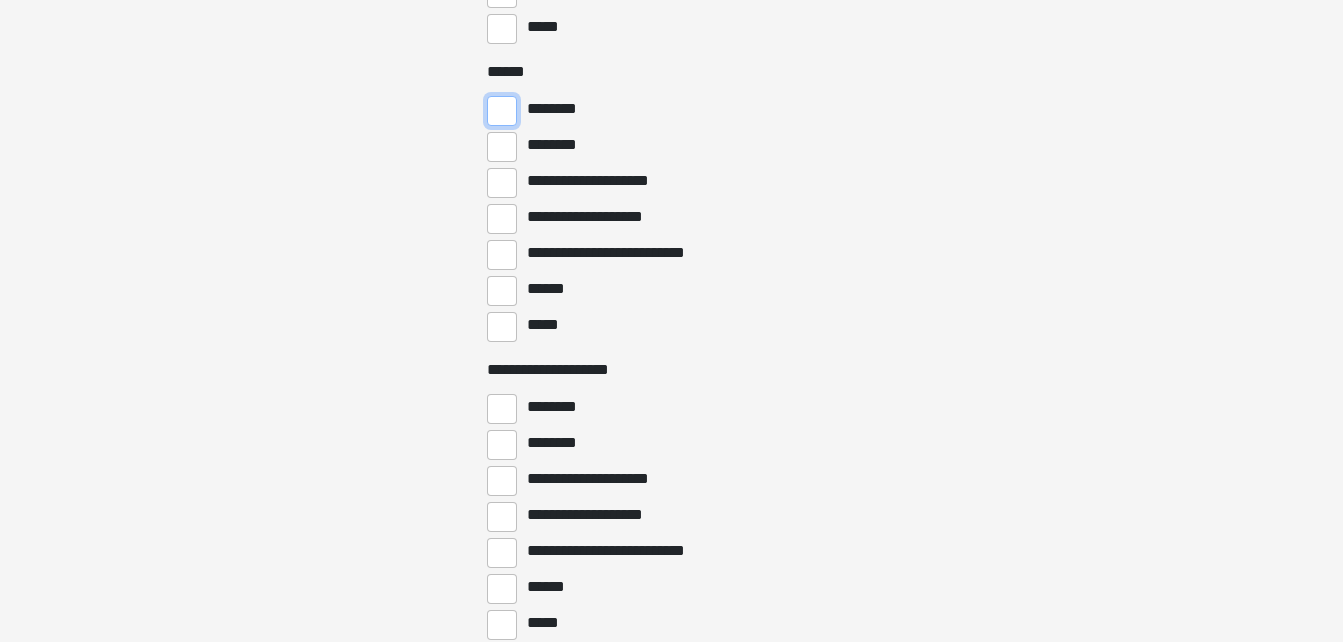 click on "********" at bounding box center [502, 111] 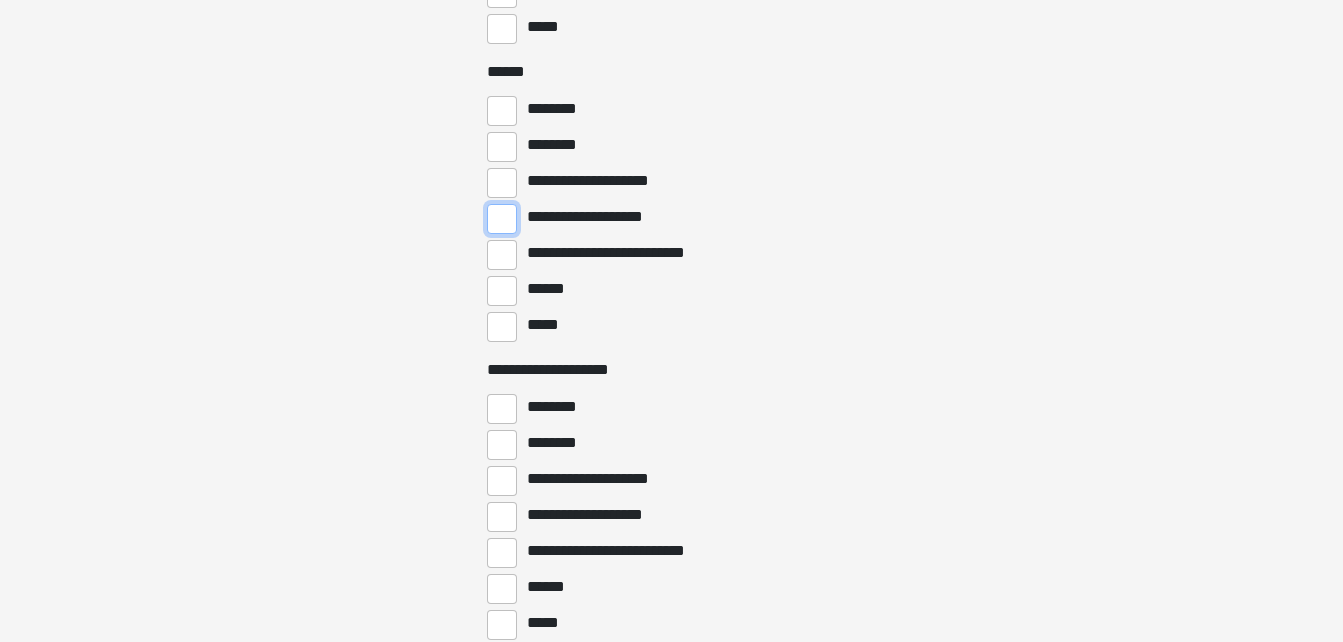 click on "**********" at bounding box center (502, 219) 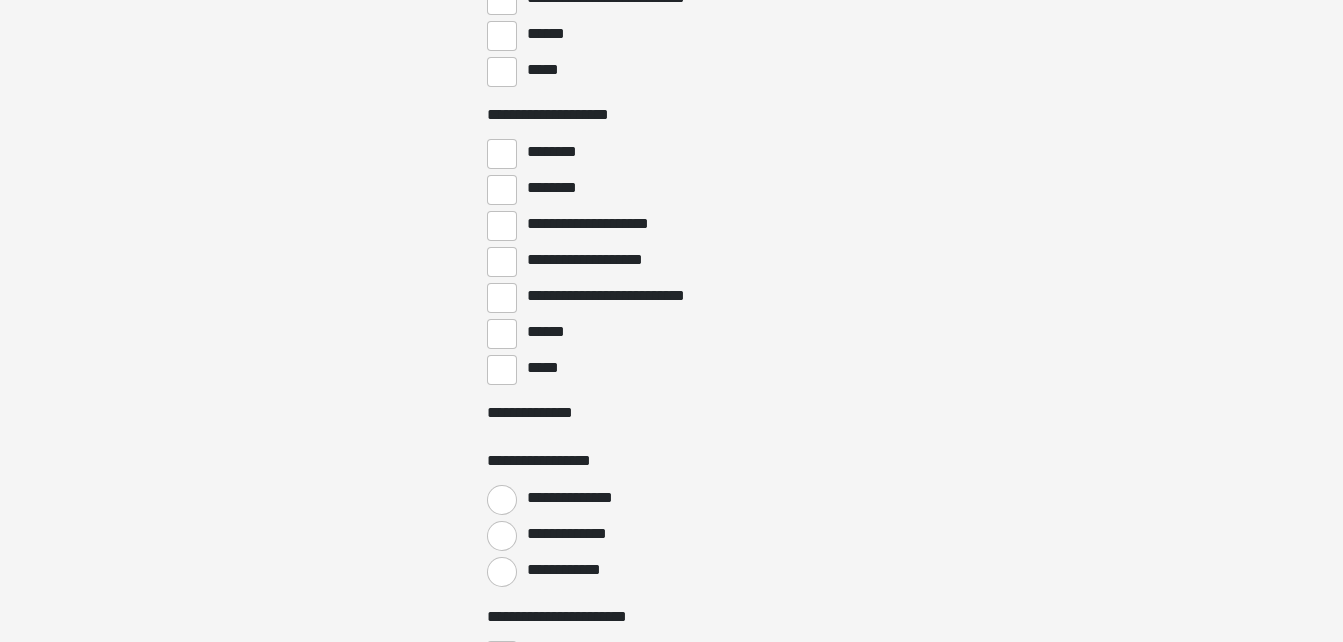 scroll, scrollTop: 7265, scrollLeft: 0, axis: vertical 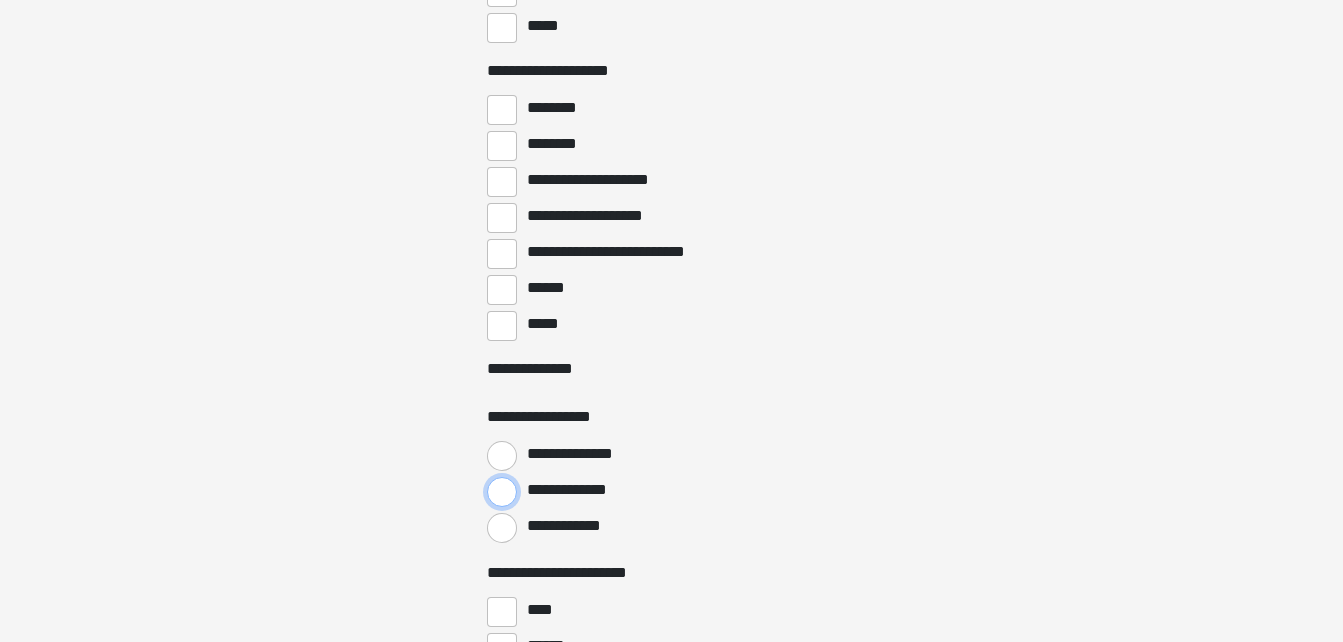 click on "**********" at bounding box center [502, 492] 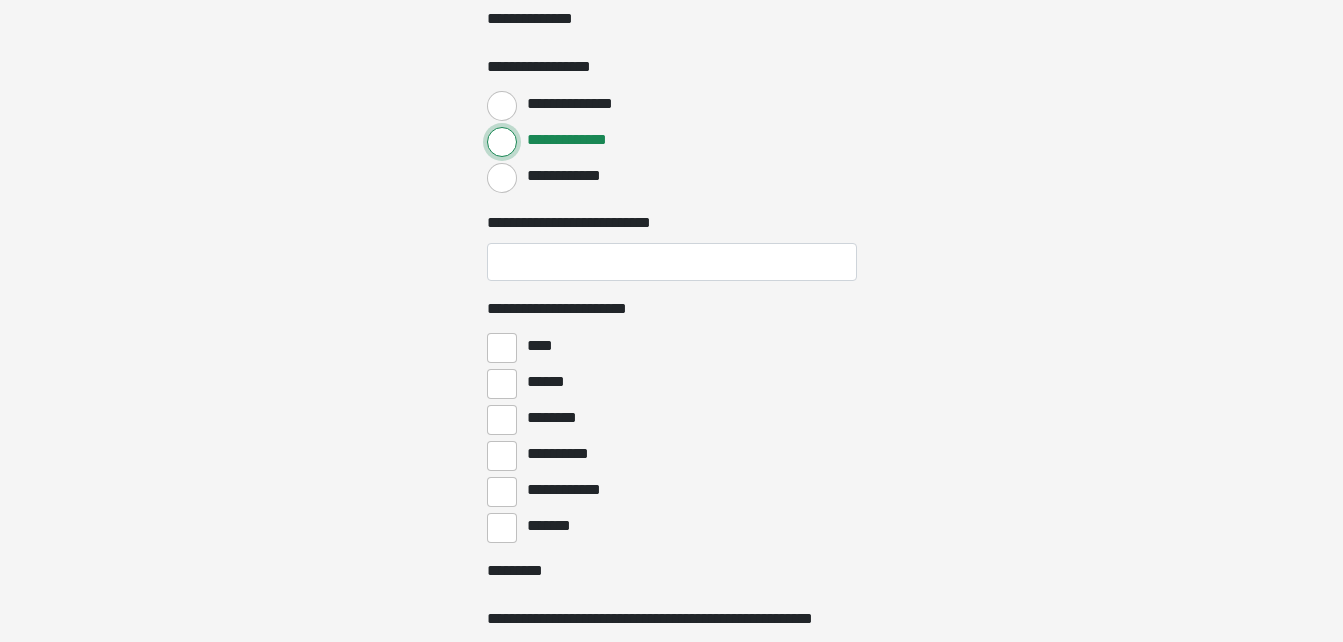 scroll, scrollTop: 7629, scrollLeft: 0, axis: vertical 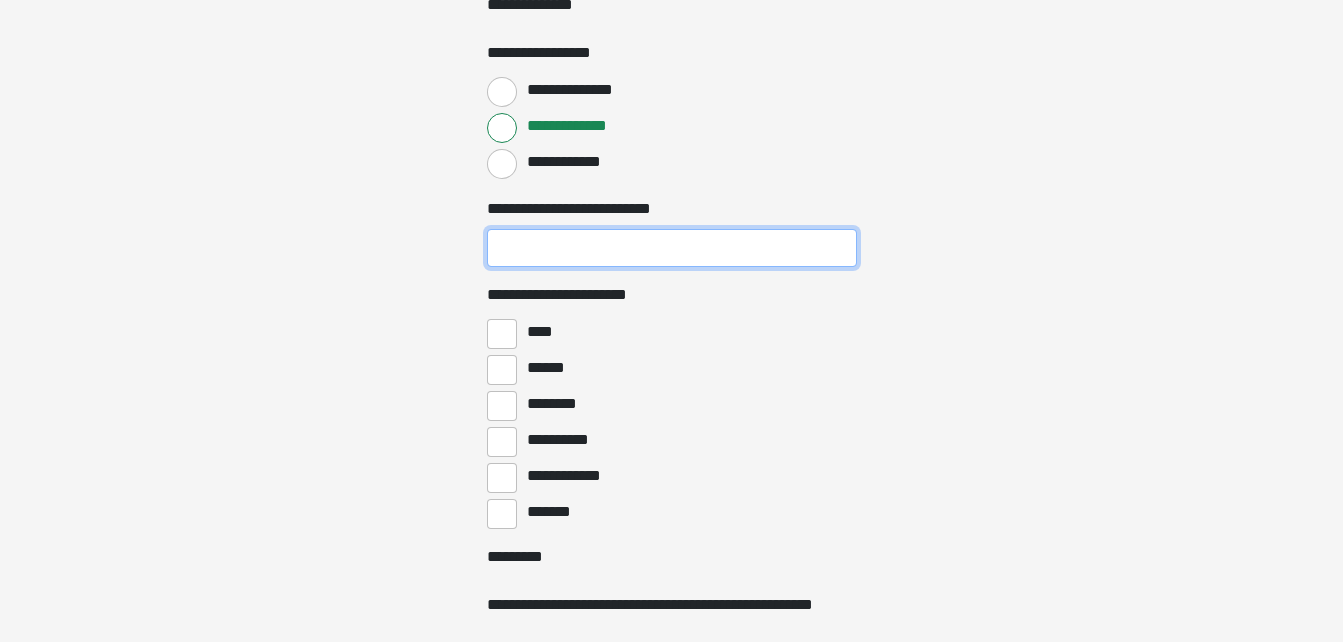 click on "**********" at bounding box center (672, 248) 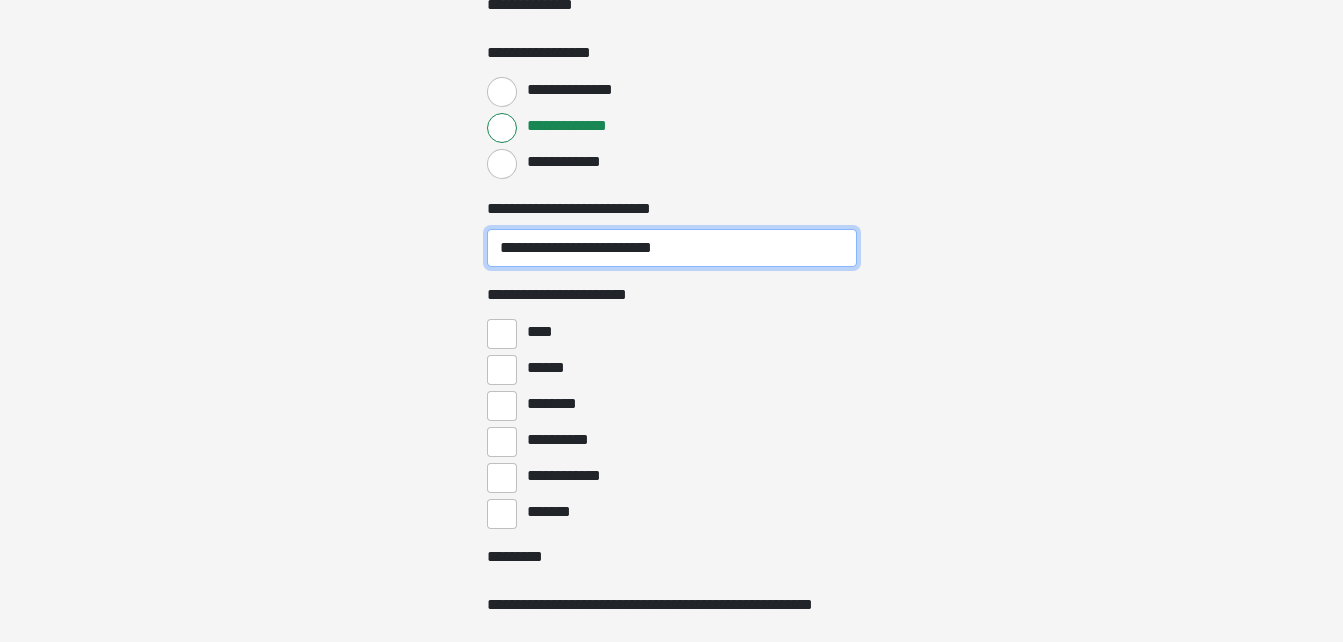 type on "**********" 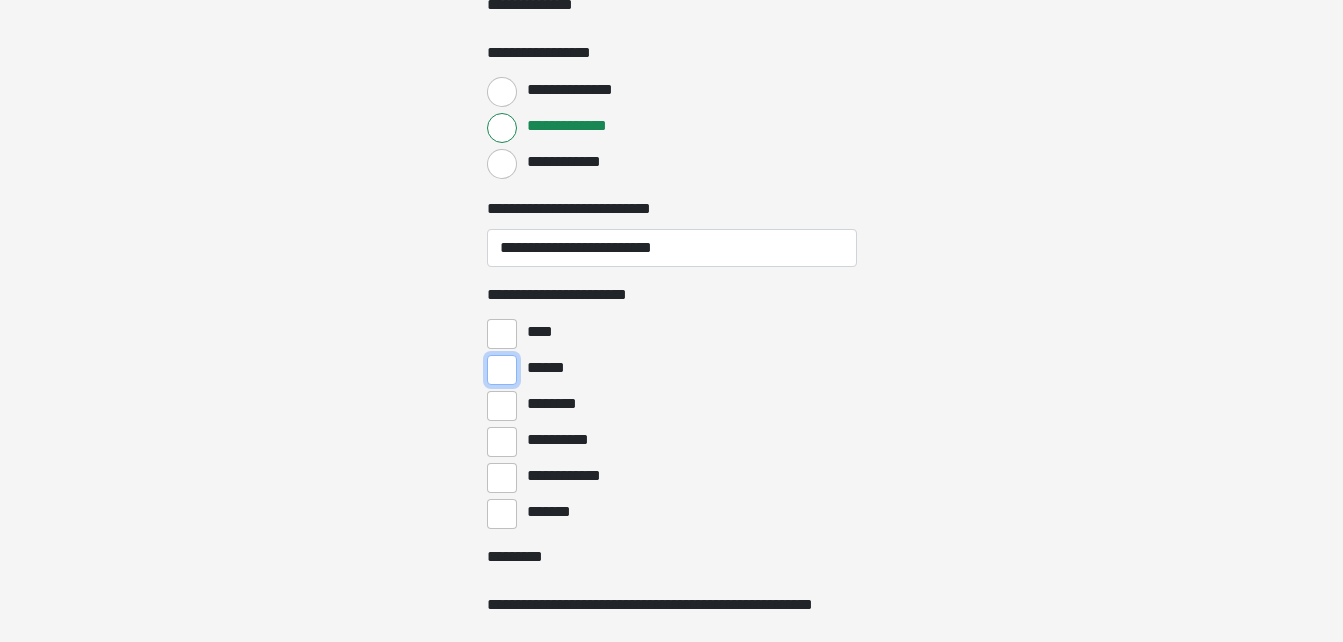 click on "******" at bounding box center [502, 370] 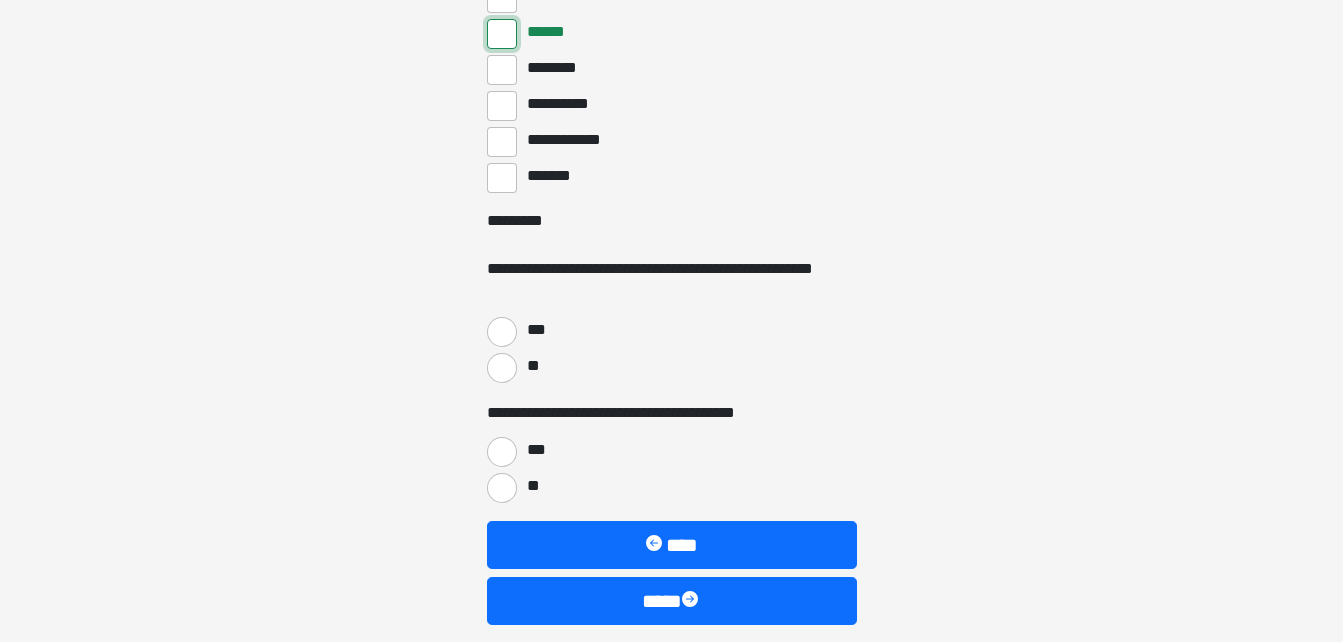 scroll, scrollTop: 8051, scrollLeft: 0, axis: vertical 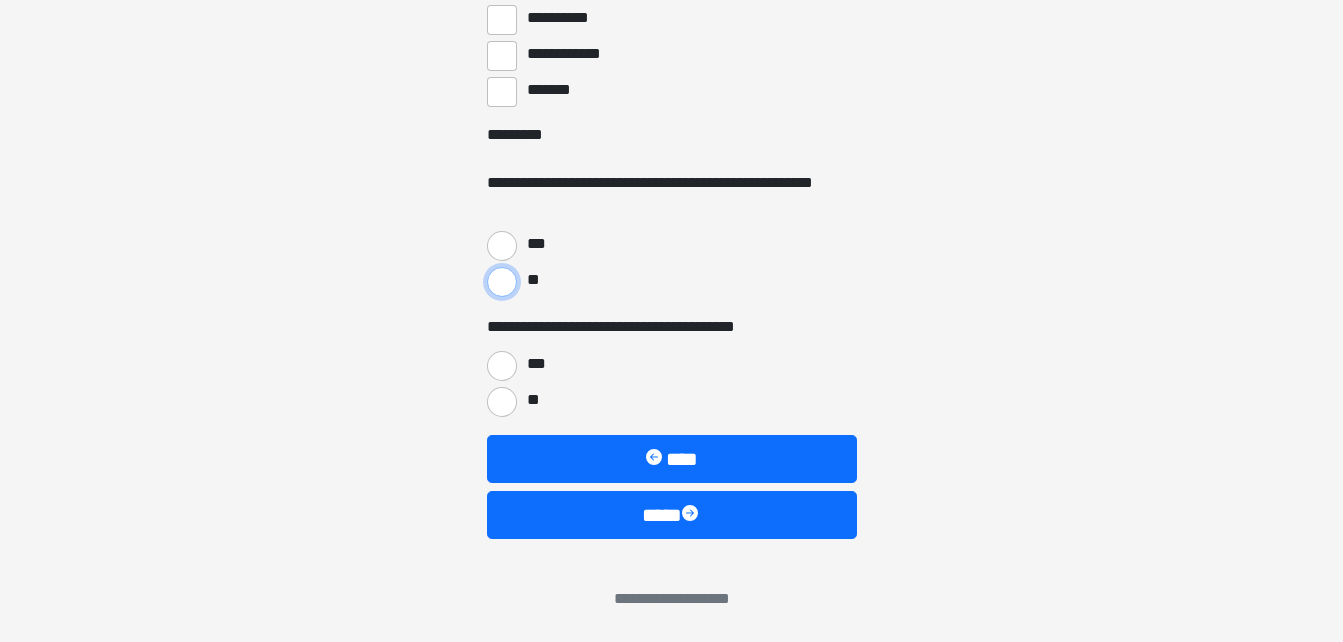 click on "**" at bounding box center [502, 282] 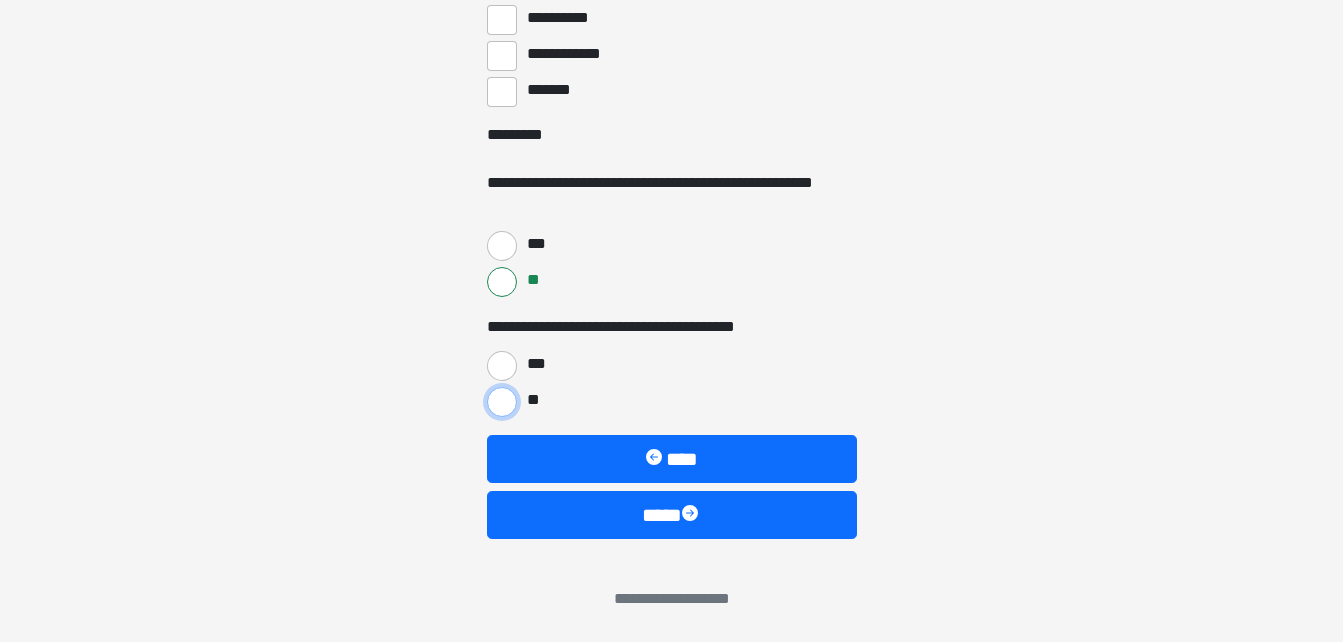 click on "**" at bounding box center [502, 402] 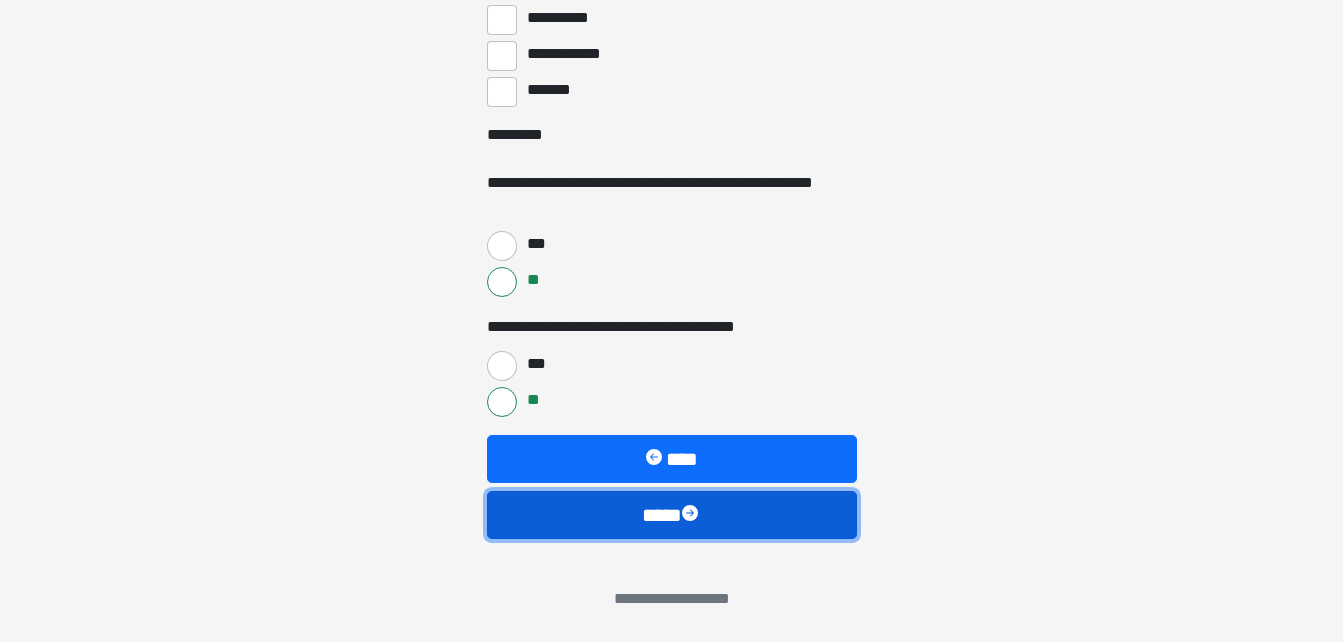 click on "****" at bounding box center [672, 515] 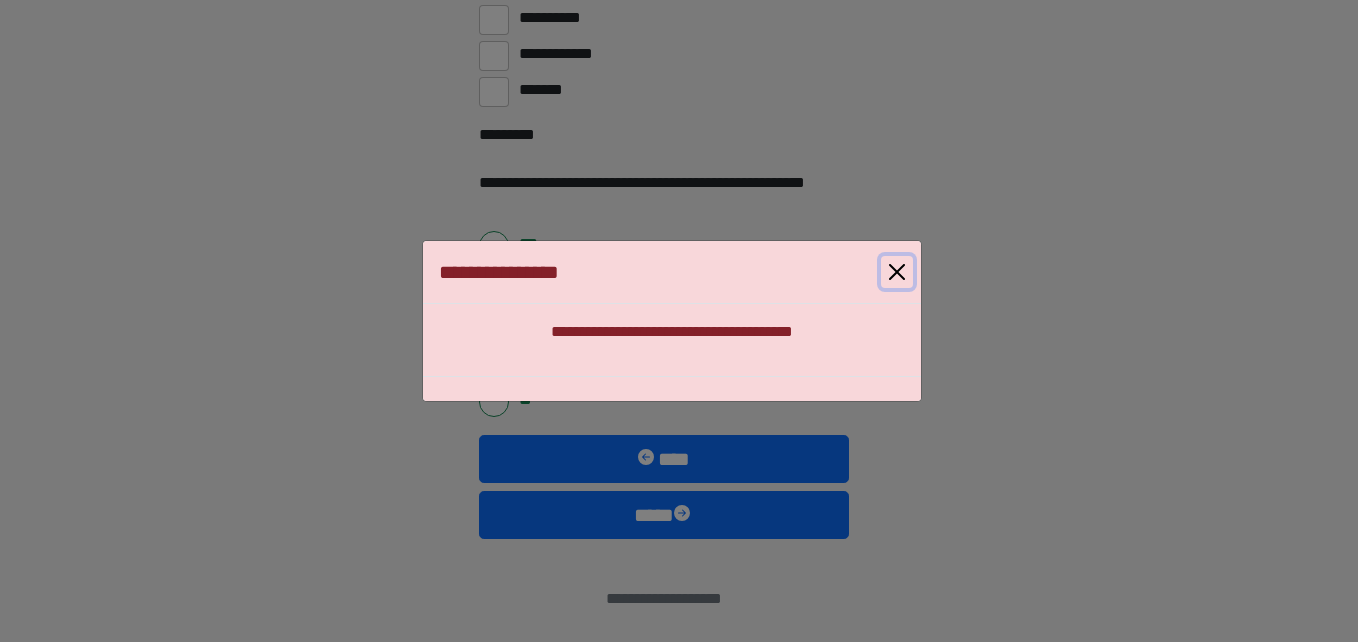 click at bounding box center (897, 272) 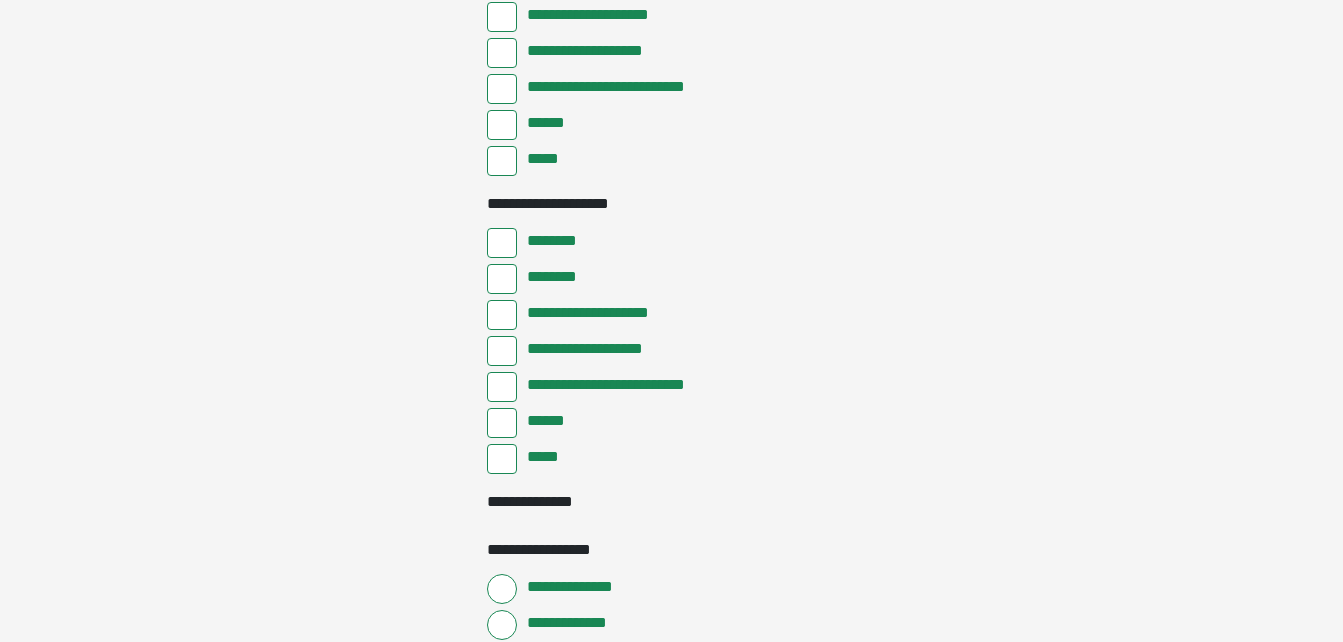 scroll, scrollTop: 7105, scrollLeft: 0, axis: vertical 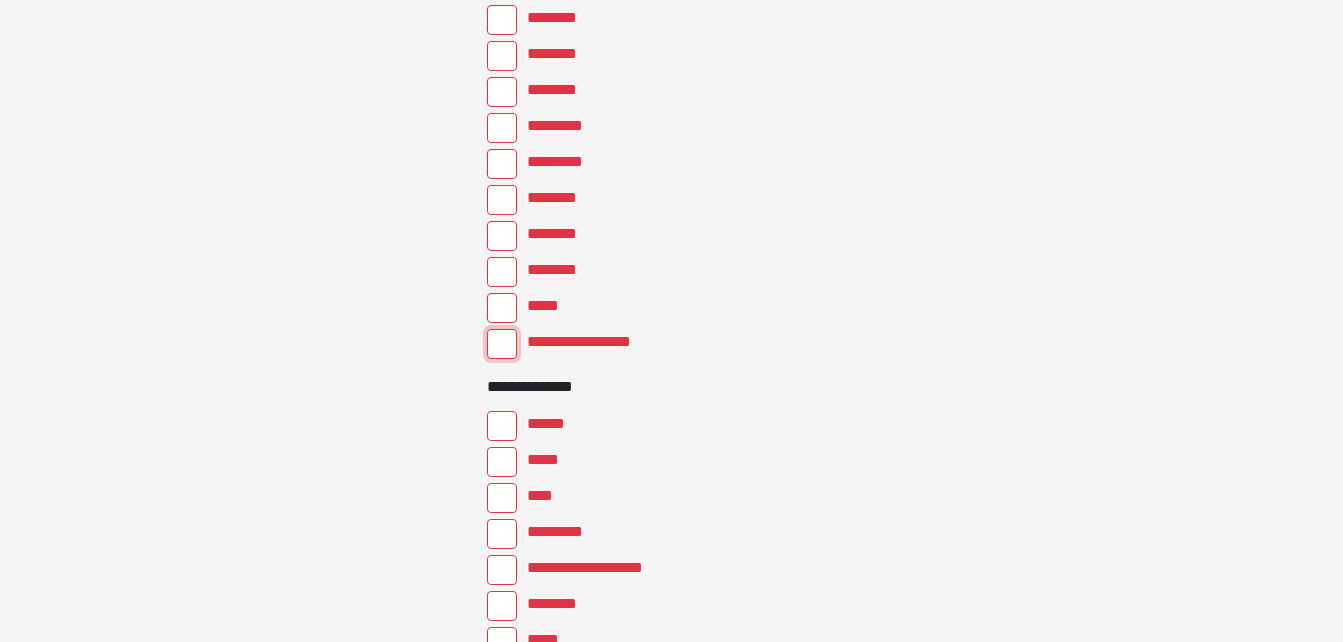 click on "**********" at bounding box center (502, 344) 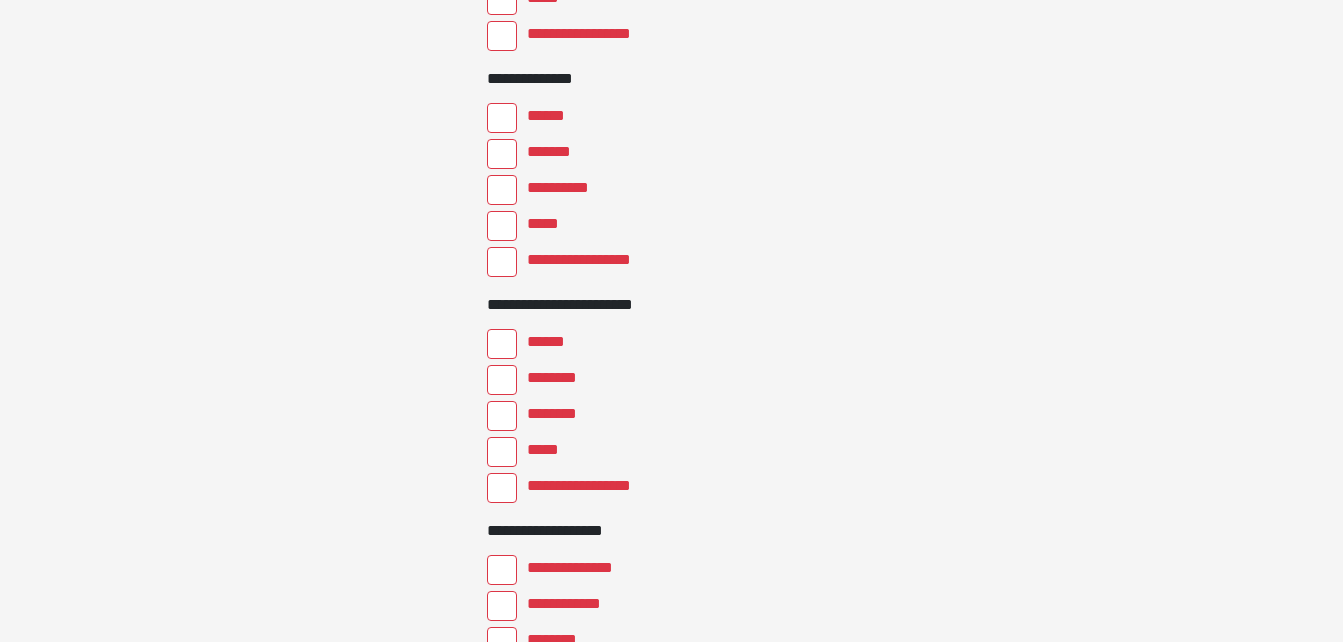 scroll, scrollTop: 3145, scrollLeft: 0, axis: vertical 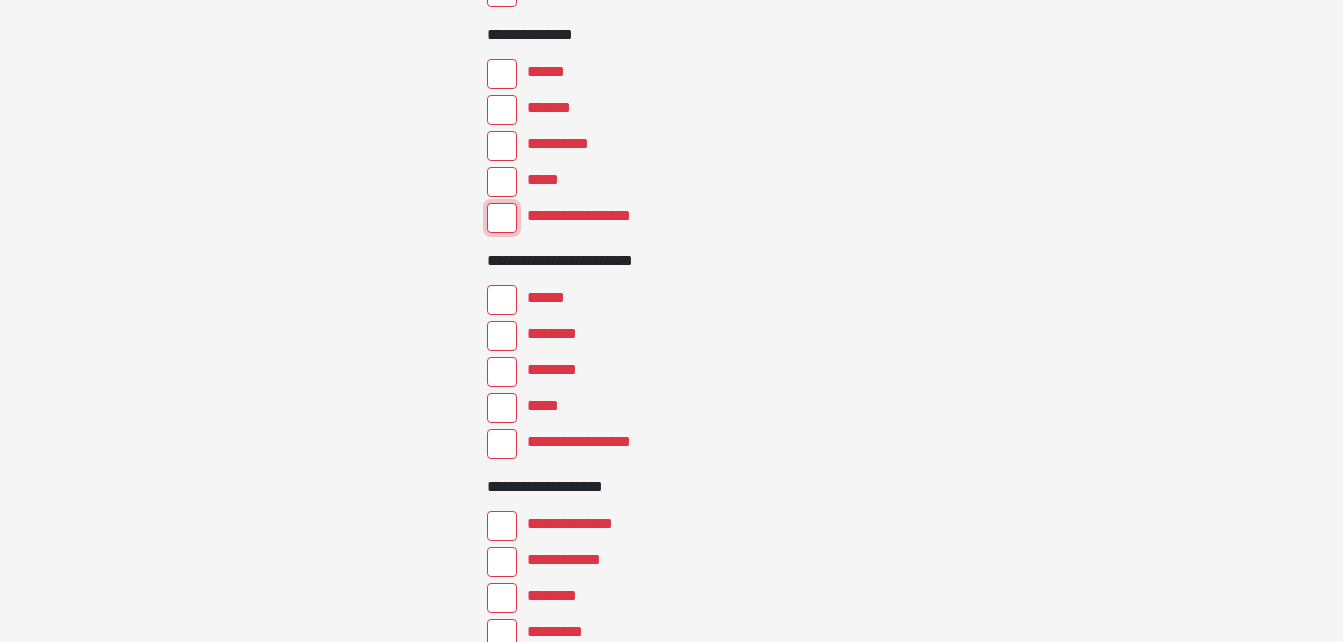 click on "**********" at bounding box center [502, 218] 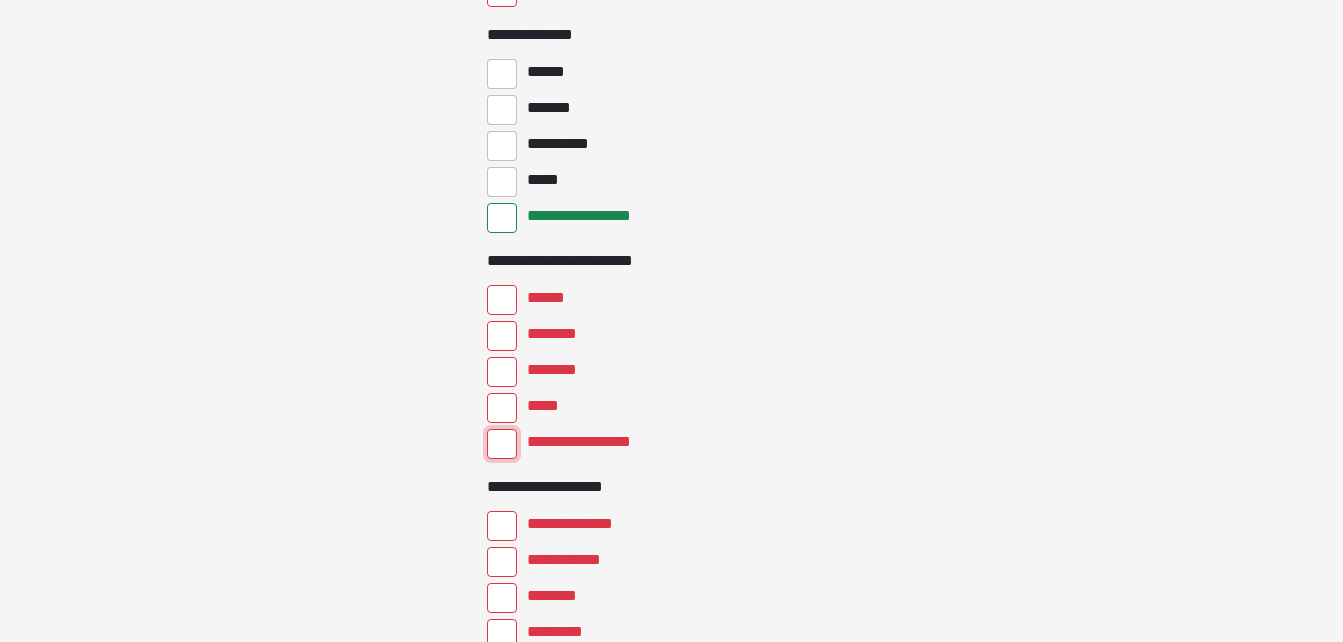 click on "**********" at bounding box center (502, 444) 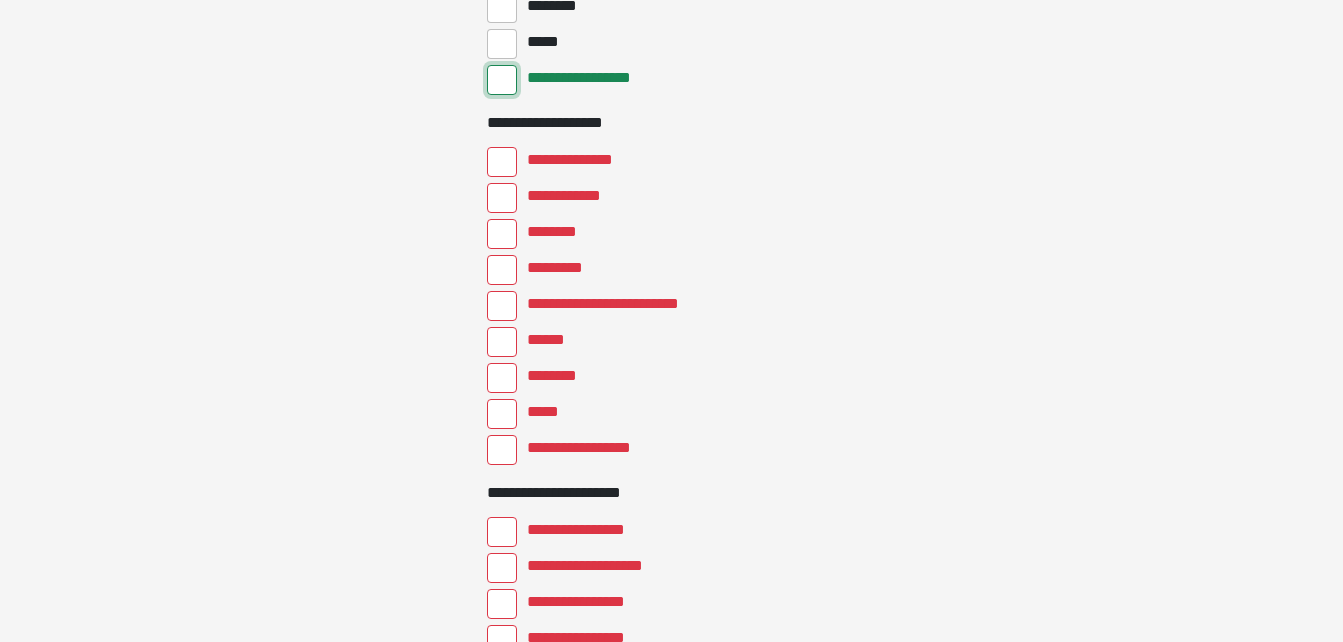 scroll, scrollTop: 3612, scrollLeft: 0, axis: vertical 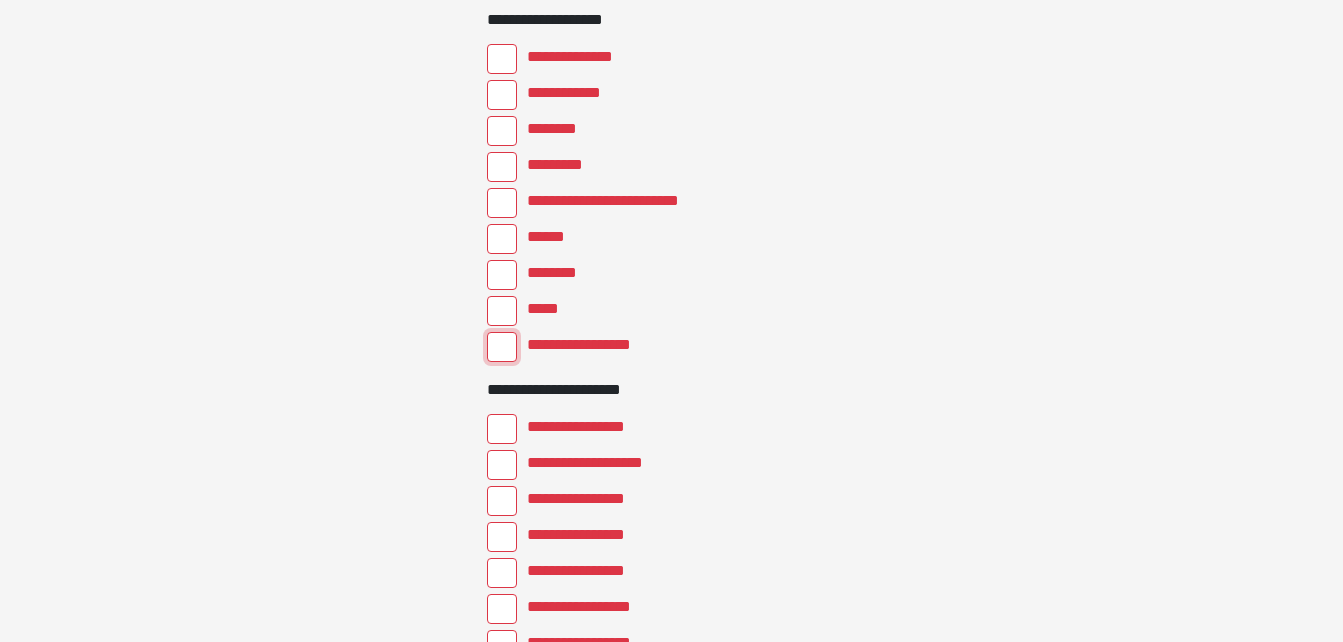 click on "**********" at bounding box center (502, 347) 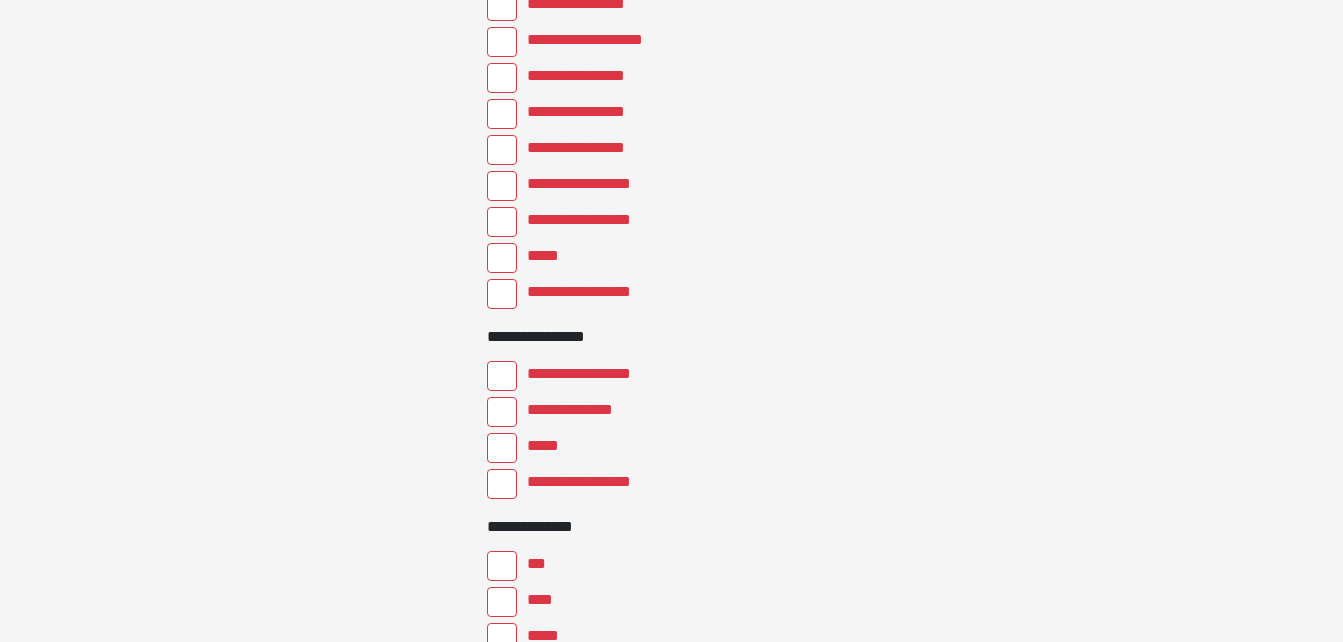 scroll, scrollTop: 4122, scrollLeft: 0, axis: vertical 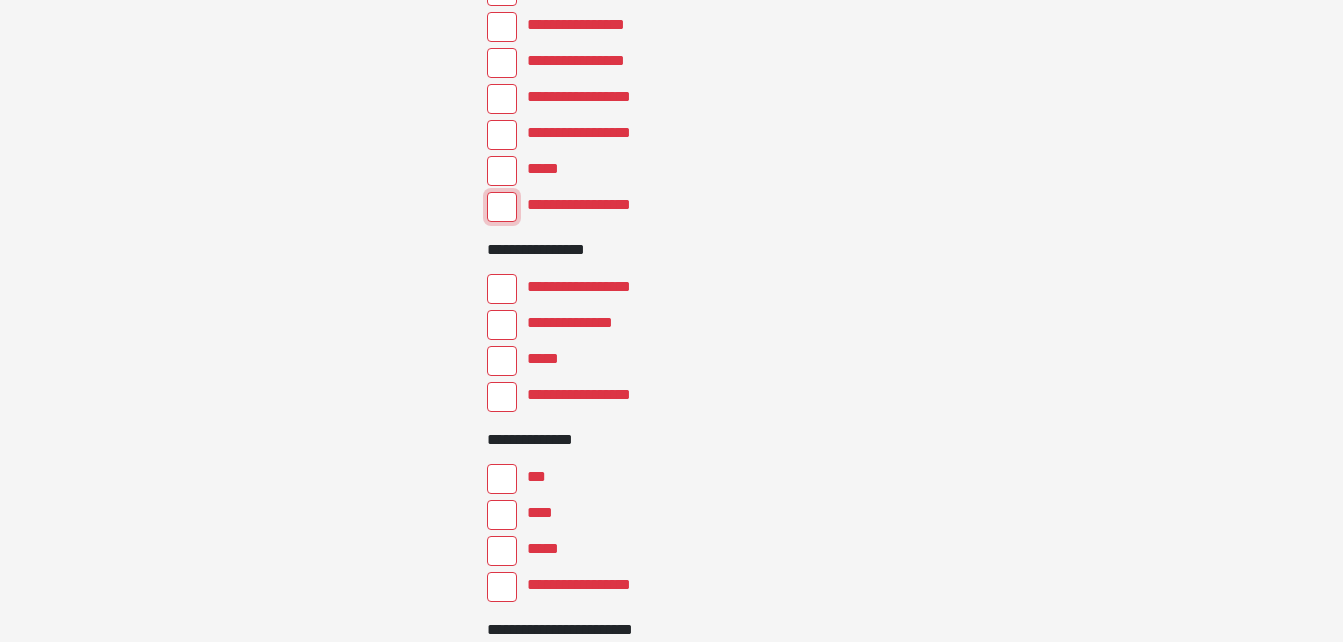 click on "**********" at bounding box center (502, 207) 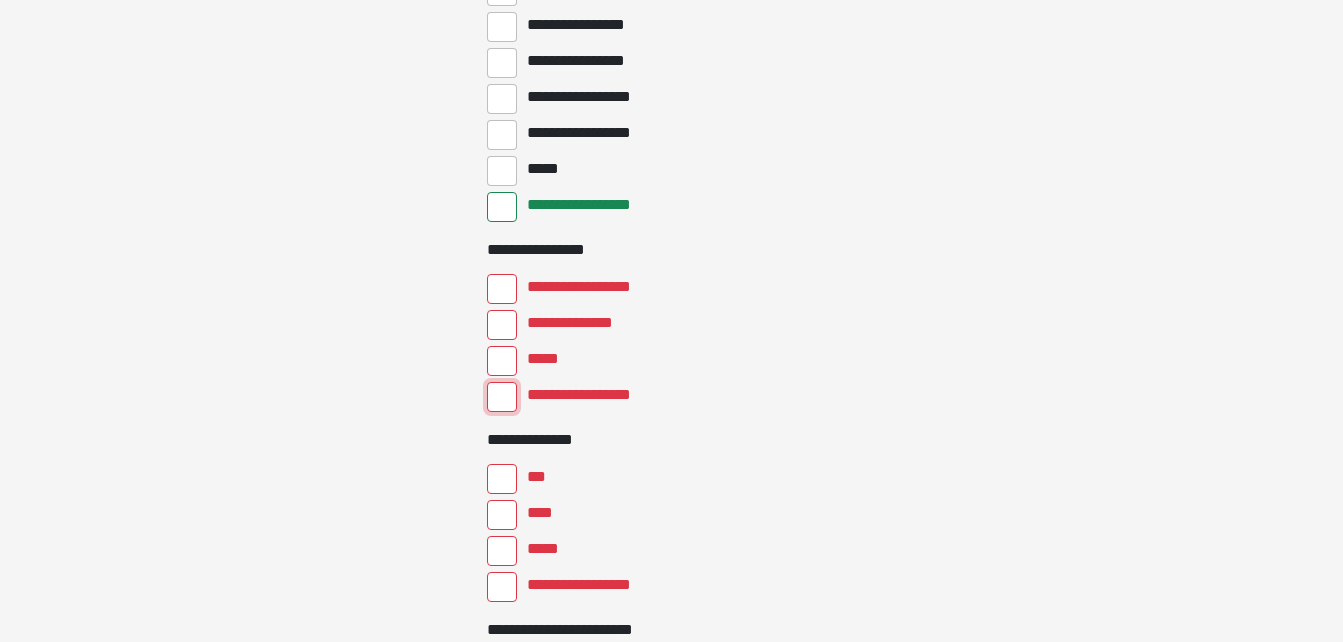 click on "**********" at bounding box center (502, 397) 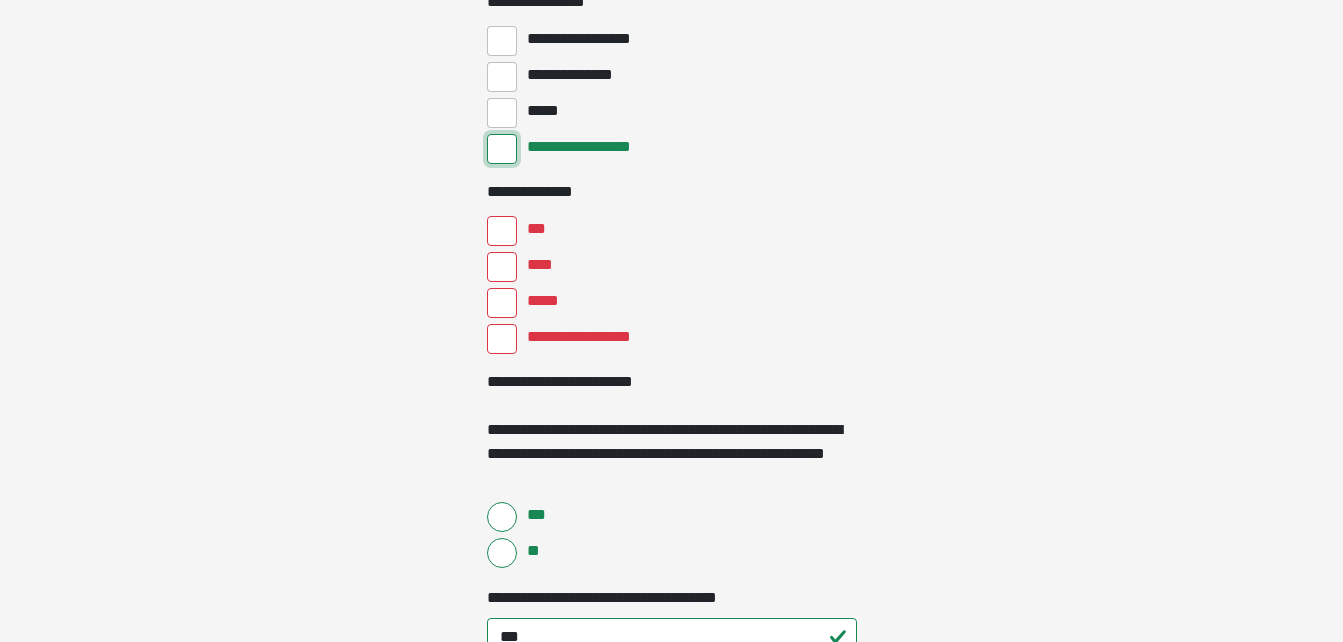 scroll, scrollTop: 4472, scrollLeft: 0, axis: vertical 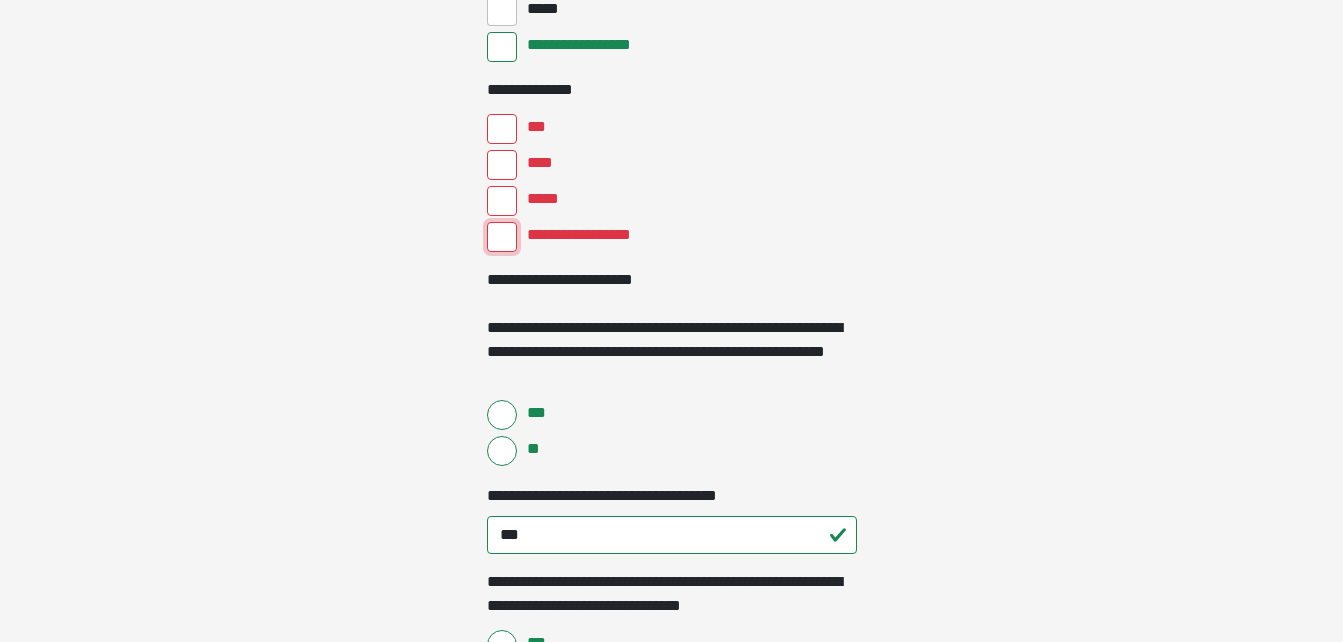 click on "**********" at bounding box center (502, 237) 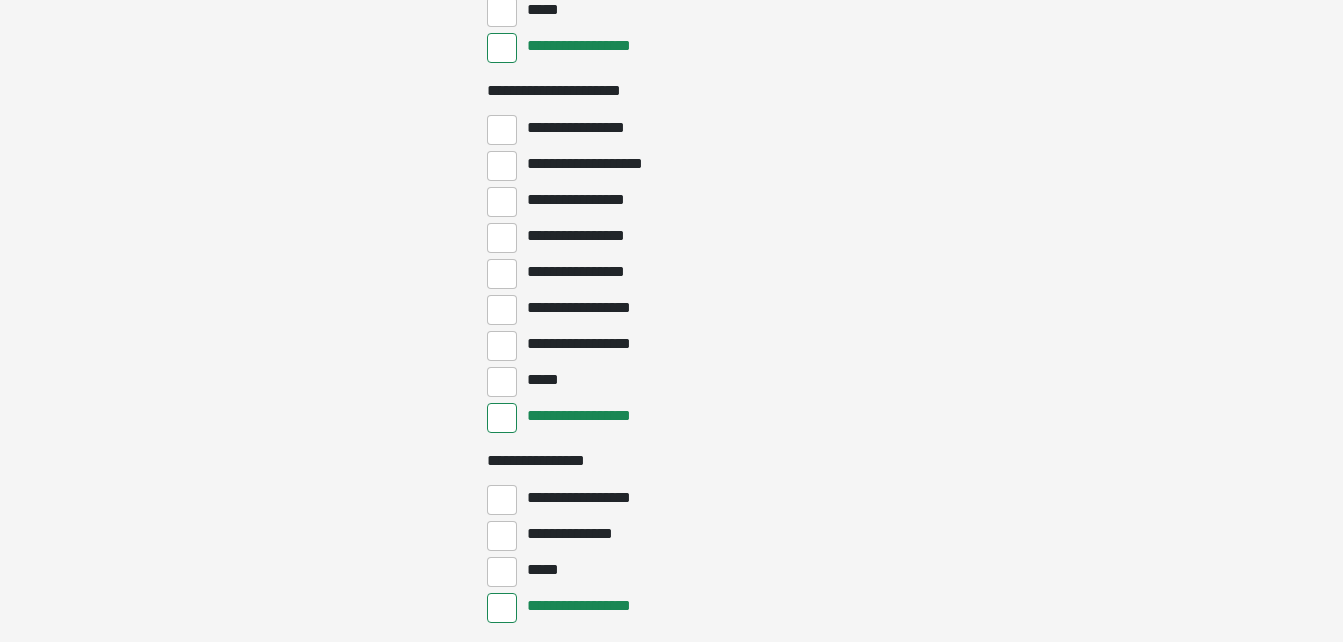 scroll, scrollTop: 2973, scrollLeft: 0, axis: vertical 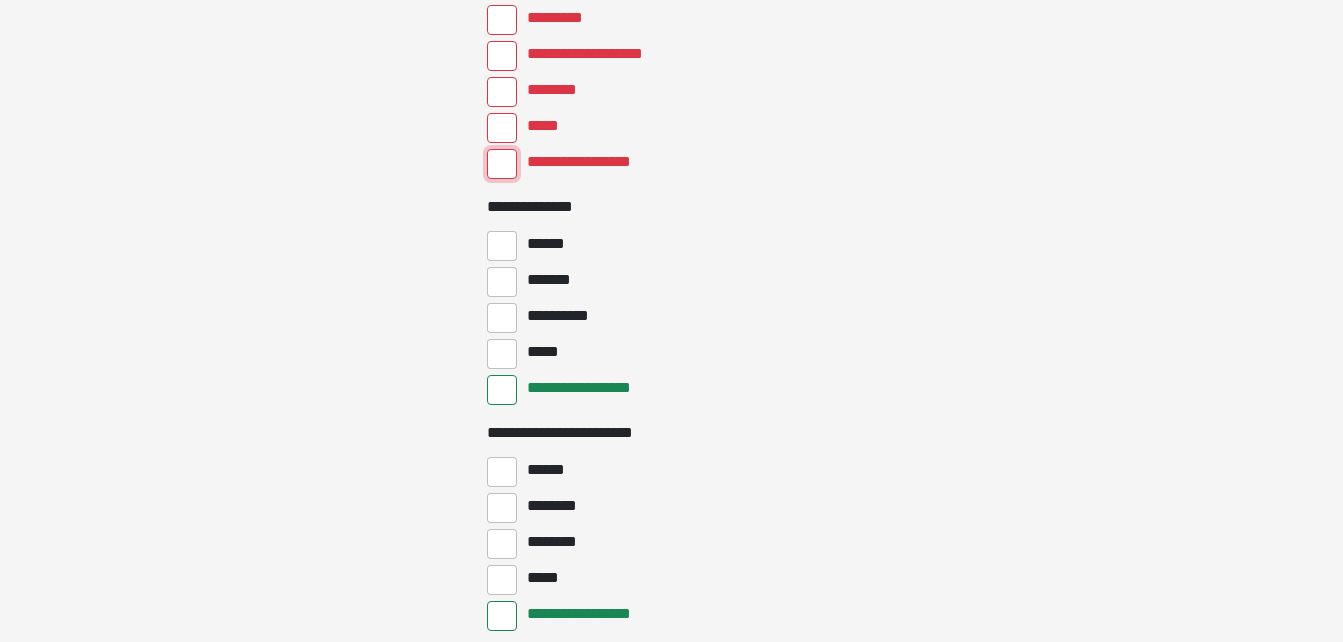 click on "**********" at bounding box center [502, 164] 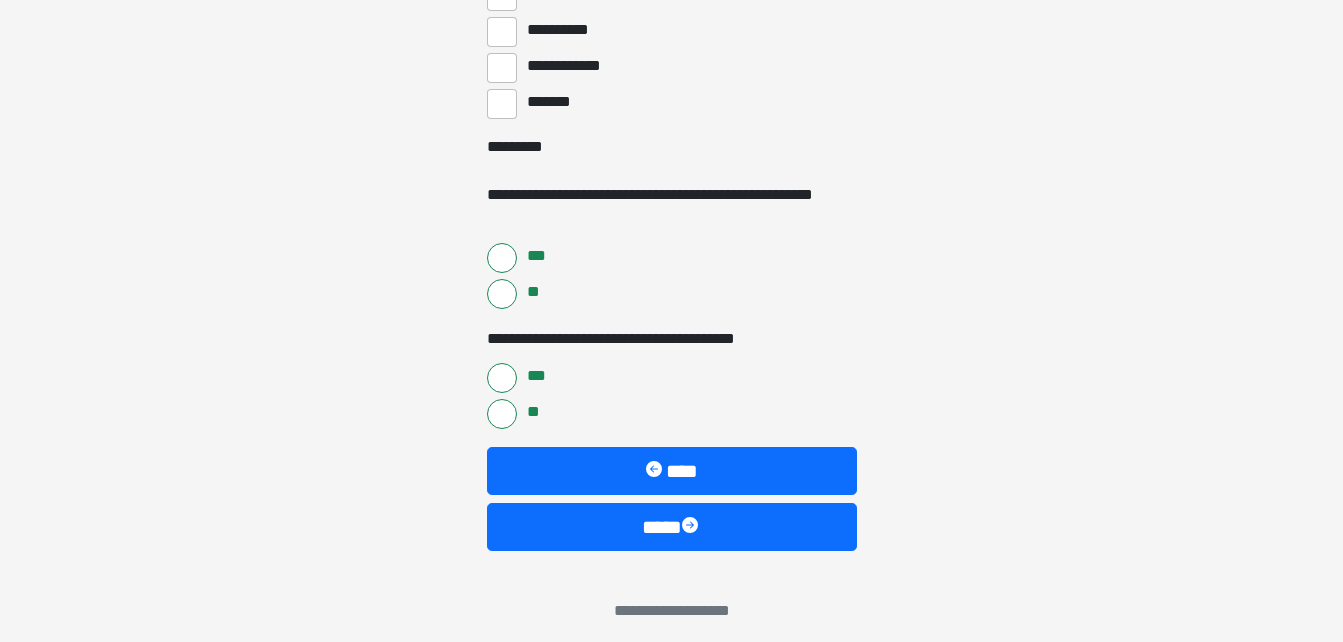 scroll, scrollTop: 8051, scrollLeft: 0, axis: vertical 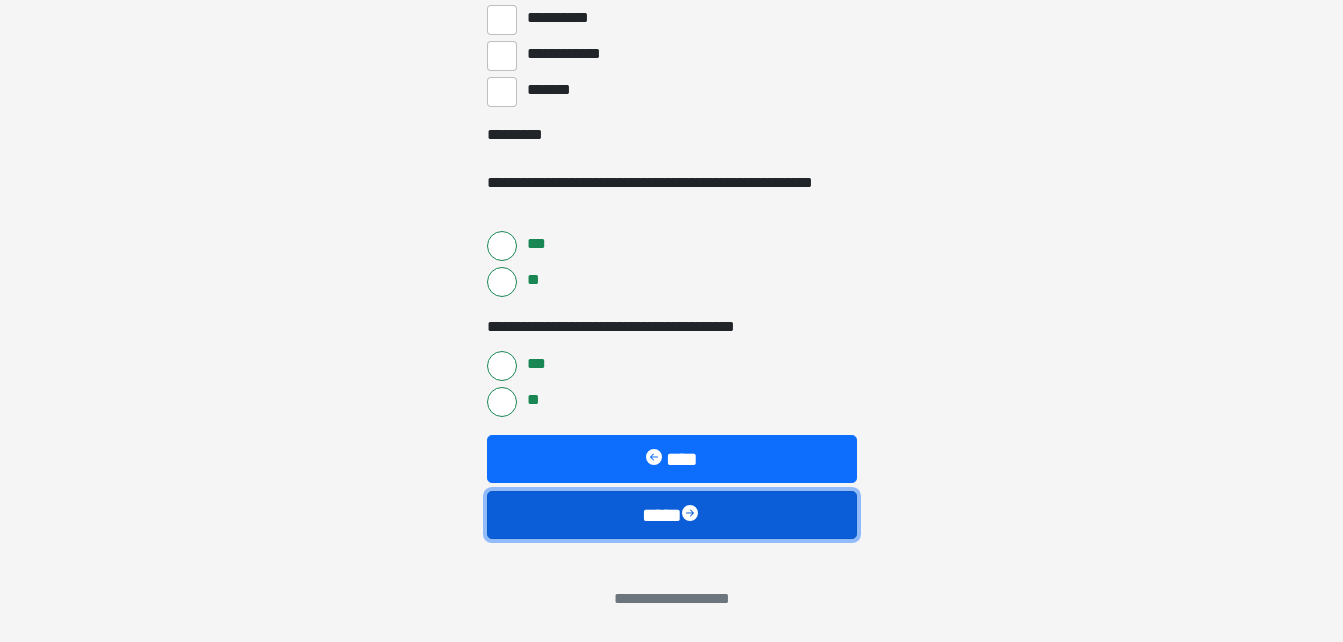 click on "****" at bounding box center (672, 515) 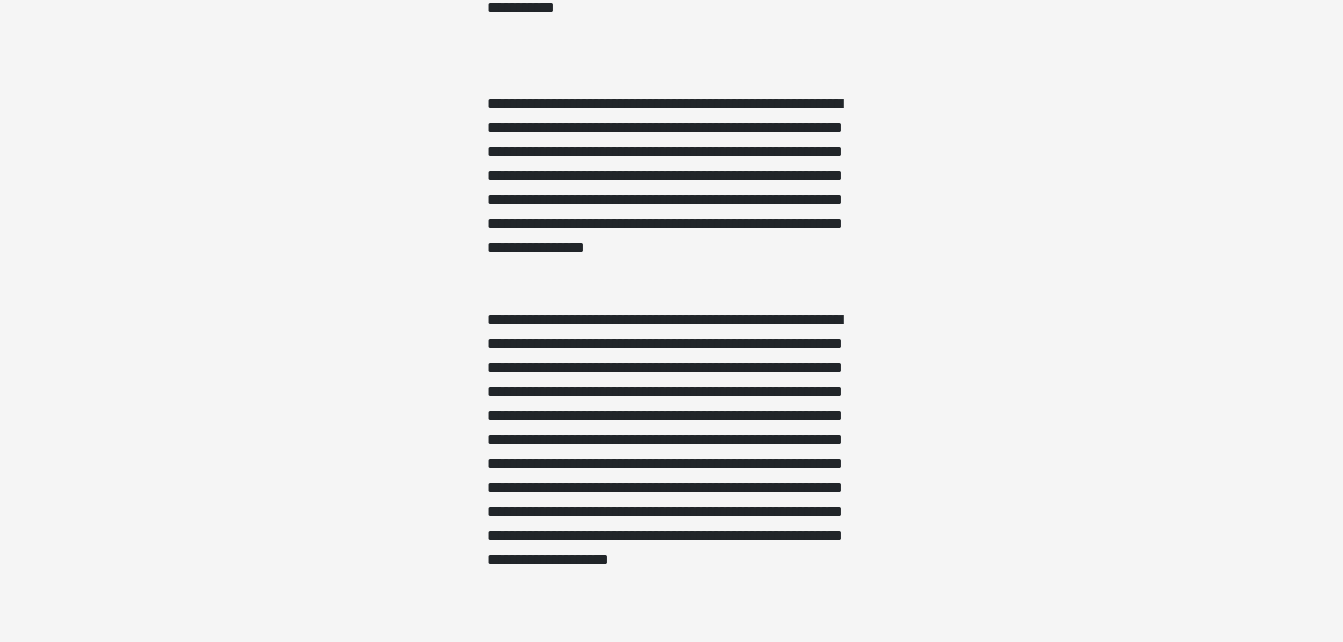scroll, scrollTop: 1013, scrollLeft: 0, axis: vertical 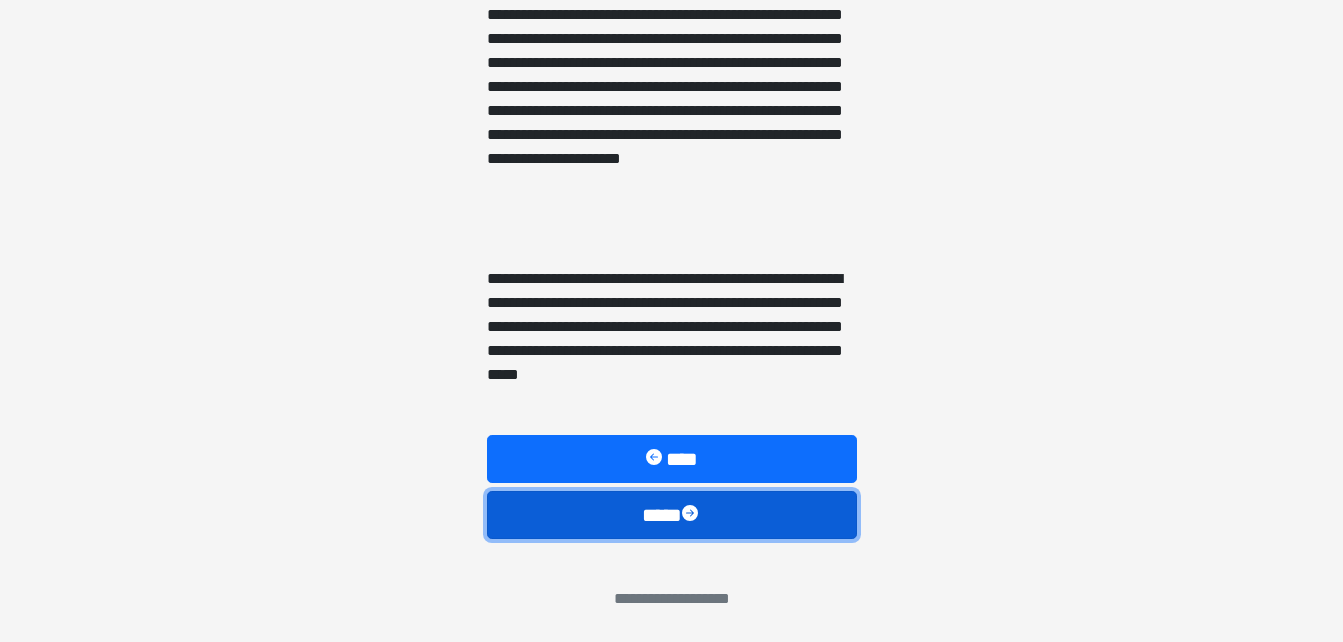 click on "****" at bounding box center [672, 515] 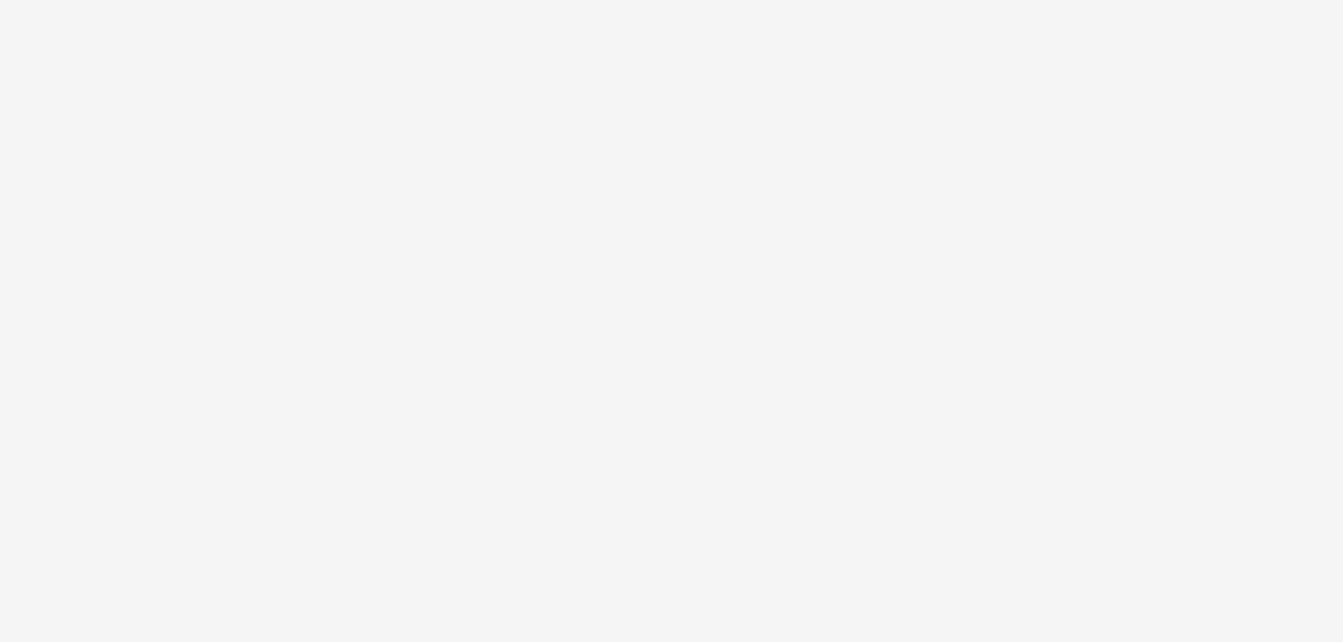 scroll, scrollTop: 201, scrollLeft: 0, axis: vertical 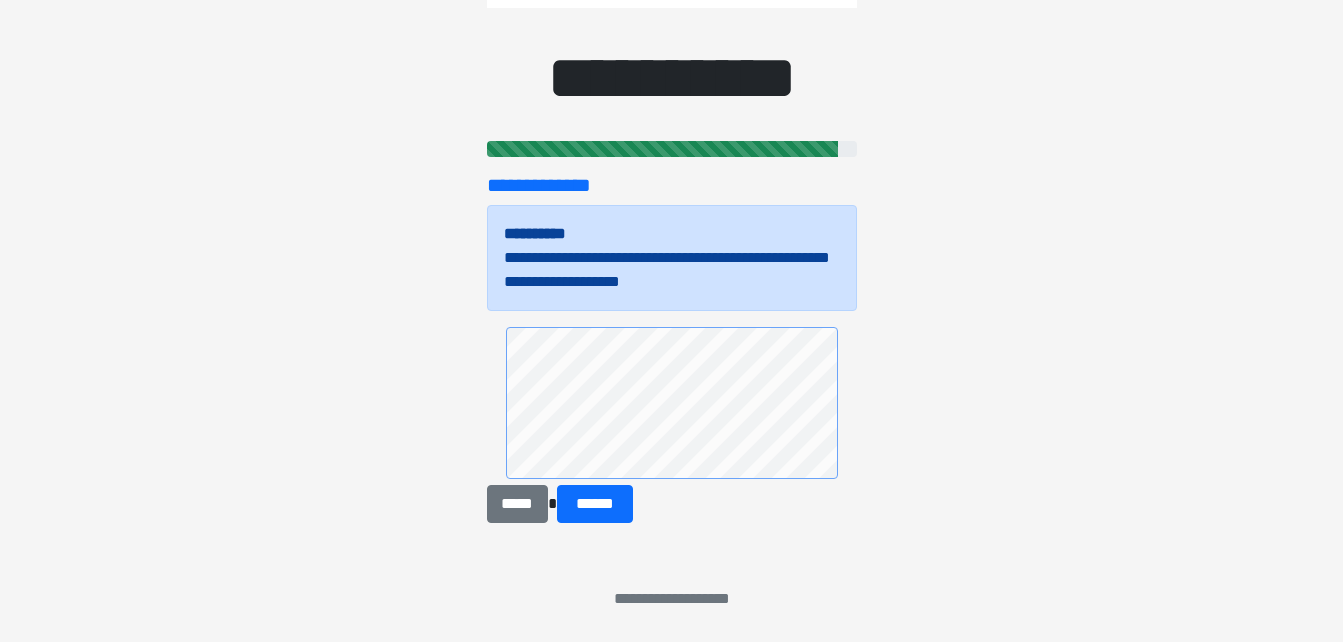 click at bounding box center (672, 406) 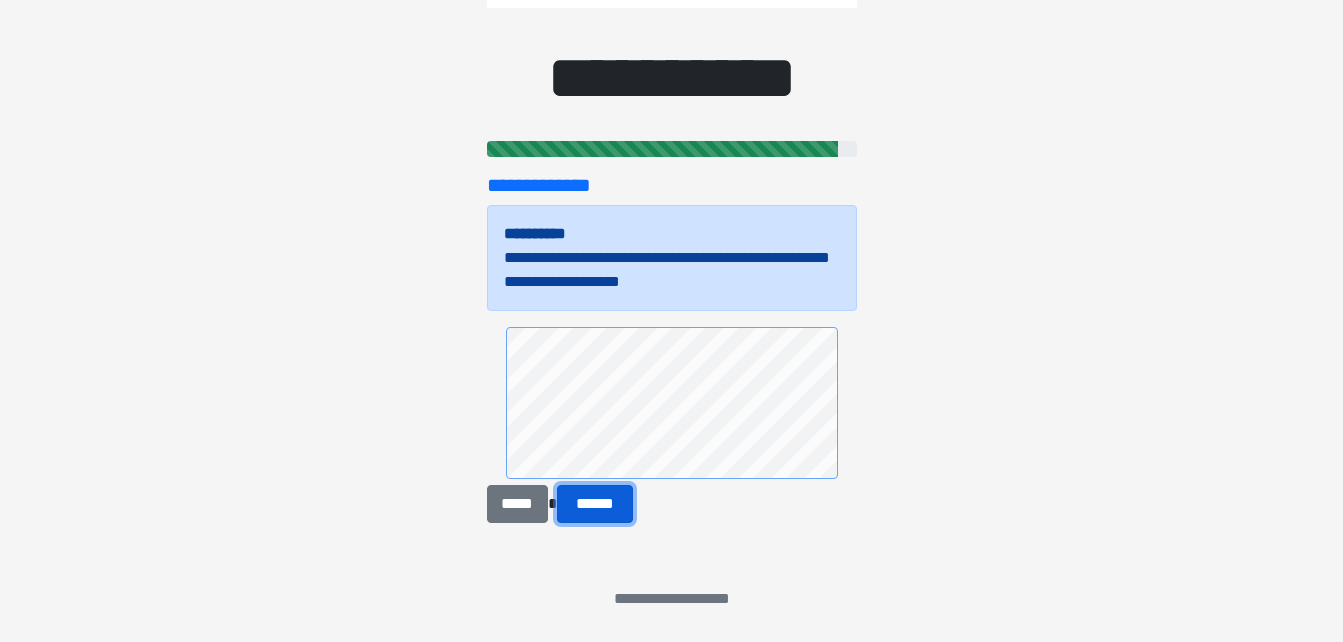 click on "******" at bounding box center (595, 504) 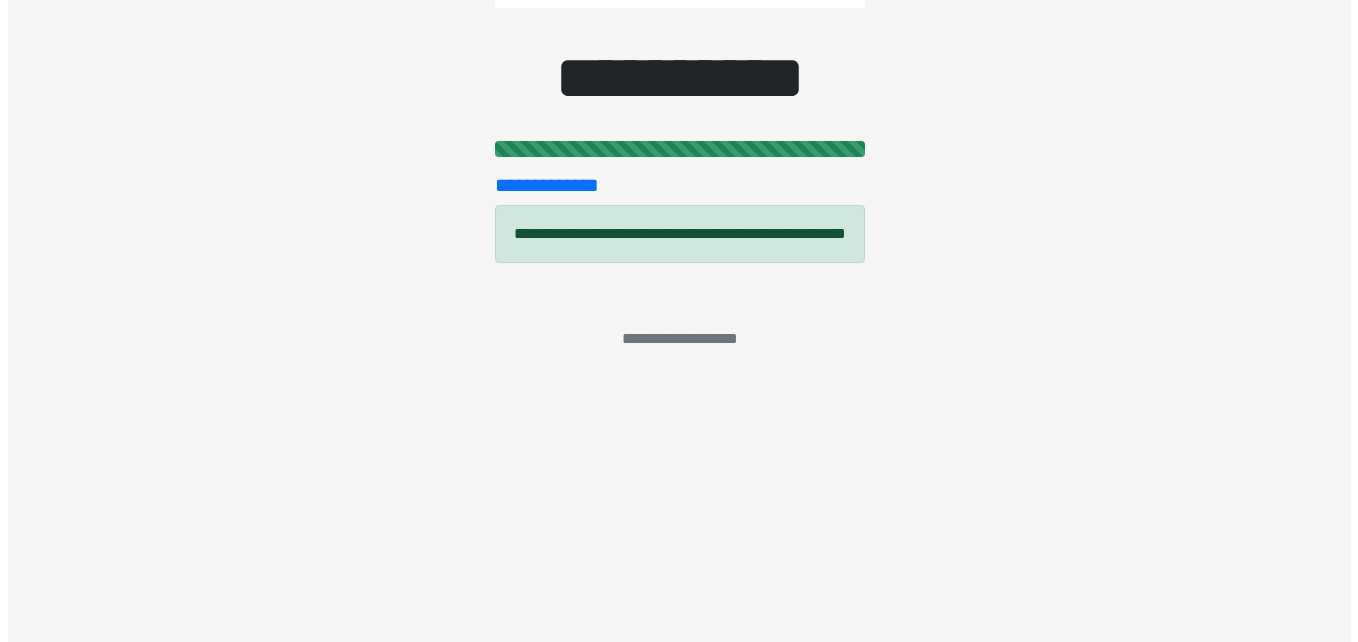 scroll, scrollTop: 0, scrollLeft: 0, axis: both 